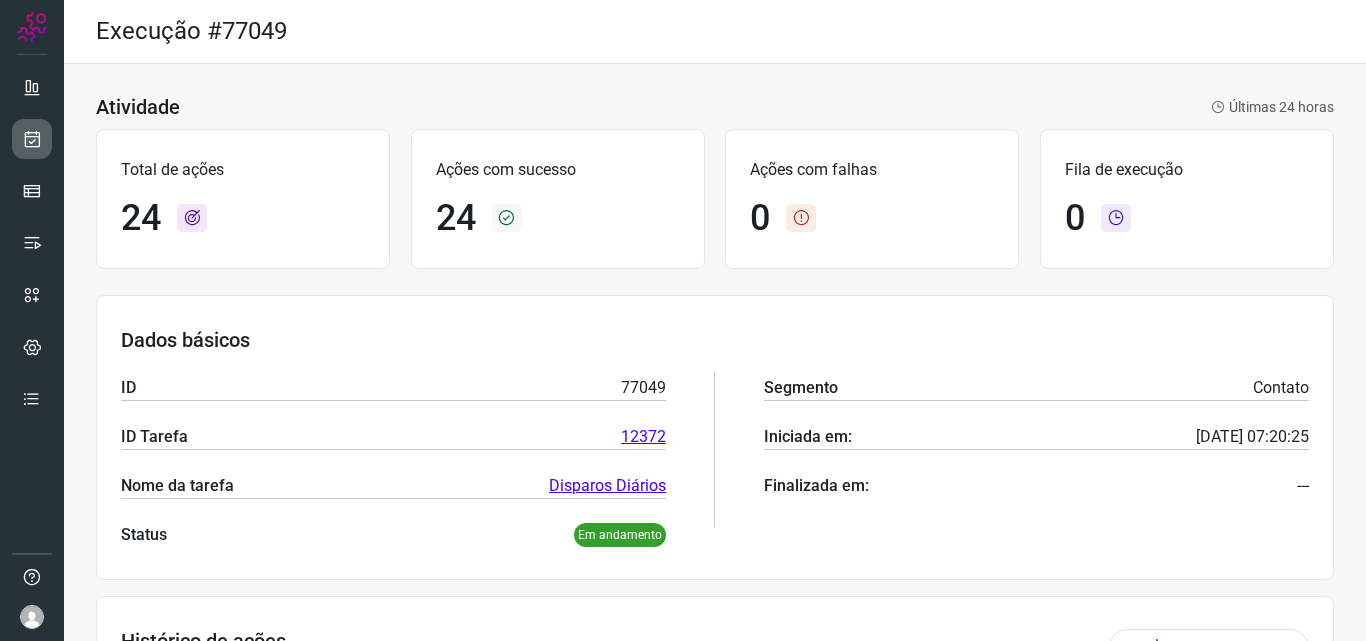 scroll, scrollTop: 0, scrollLeft: 0, axis: both 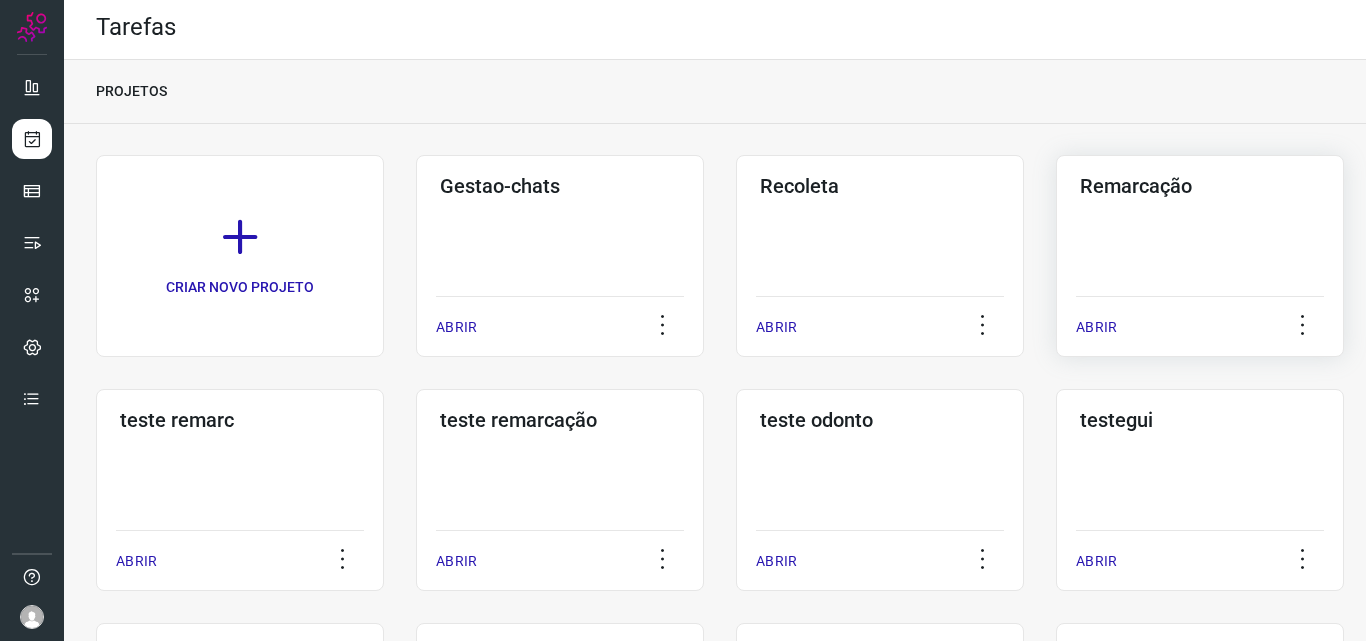 click on "Remarcação  ABRIR" 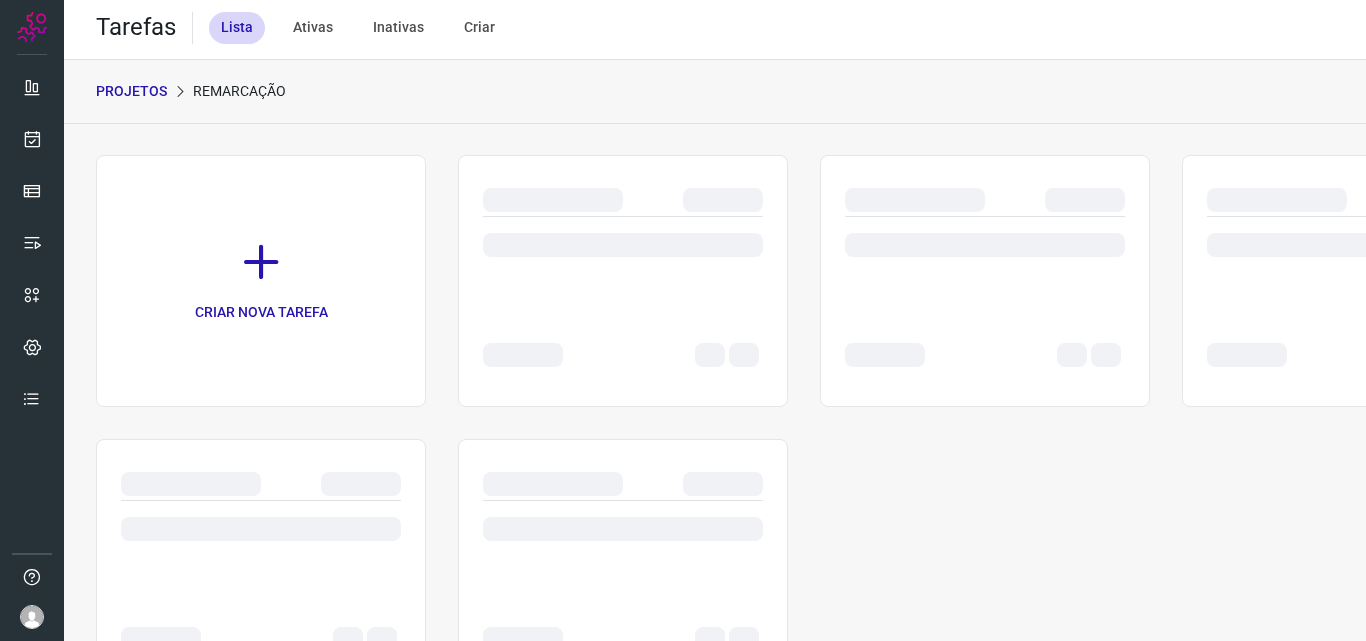 scroll, scrollTop: 0, scrollLeft: 0, axis: both 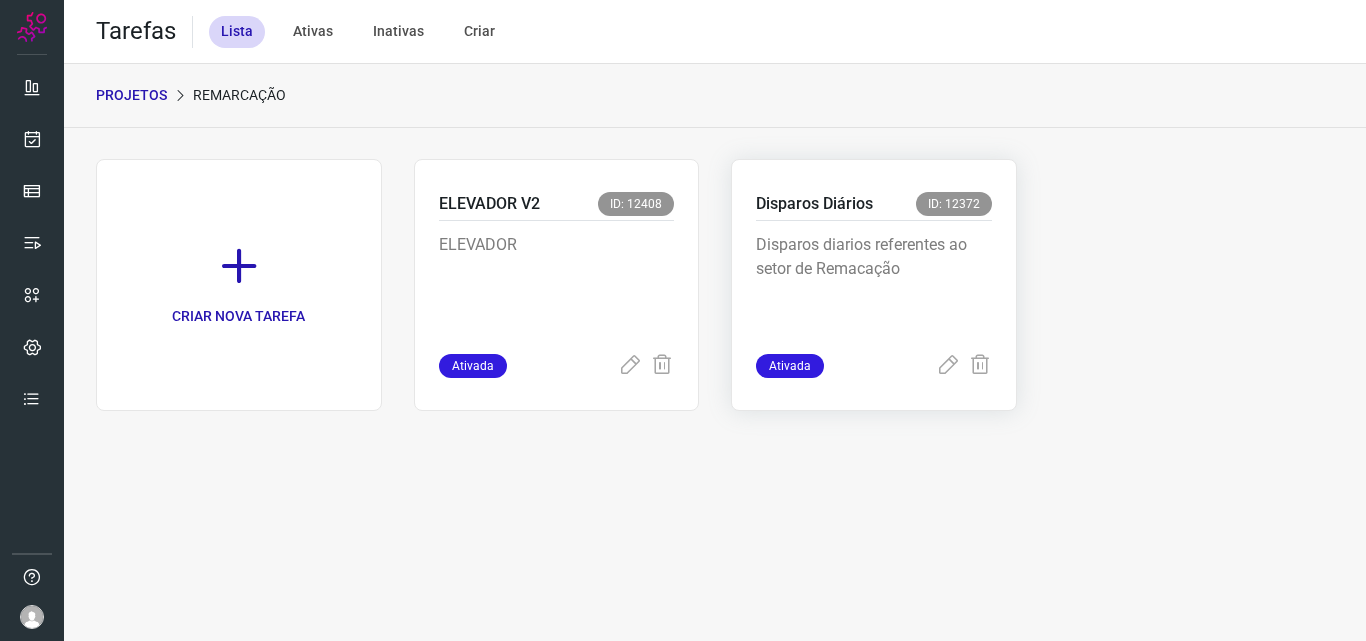 click on "Disparos diarios referentes ao setor de Remacação" at bounding box center [874, 283] 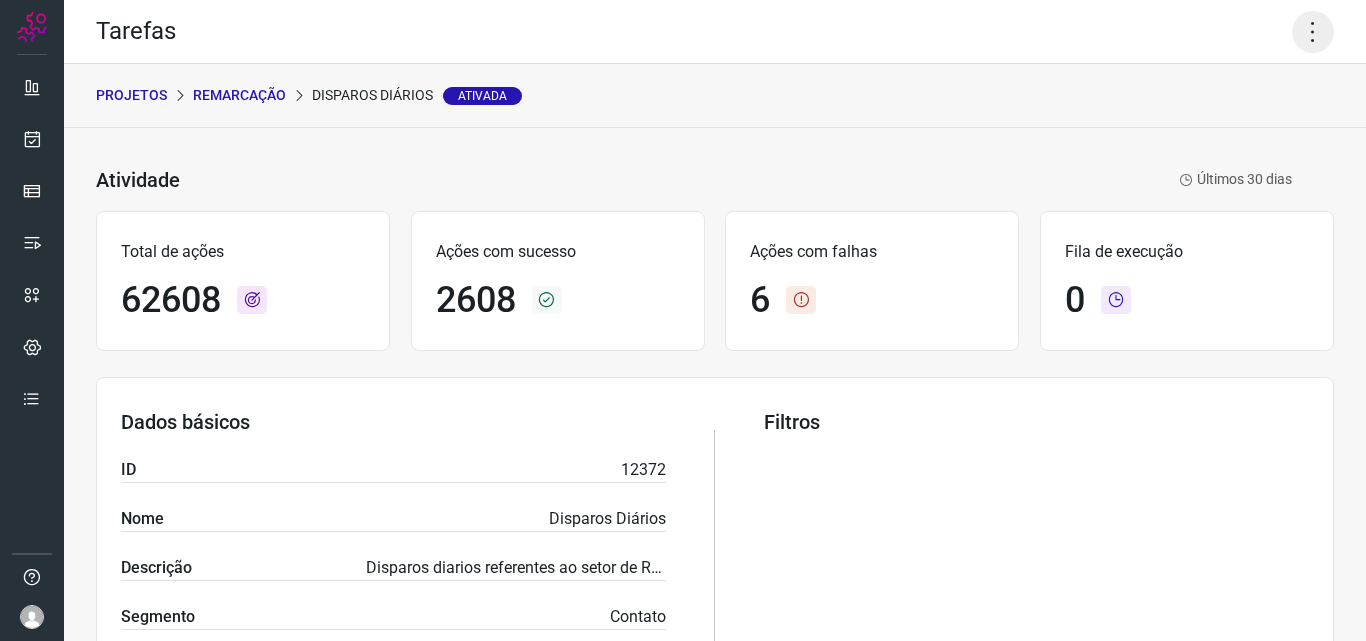click 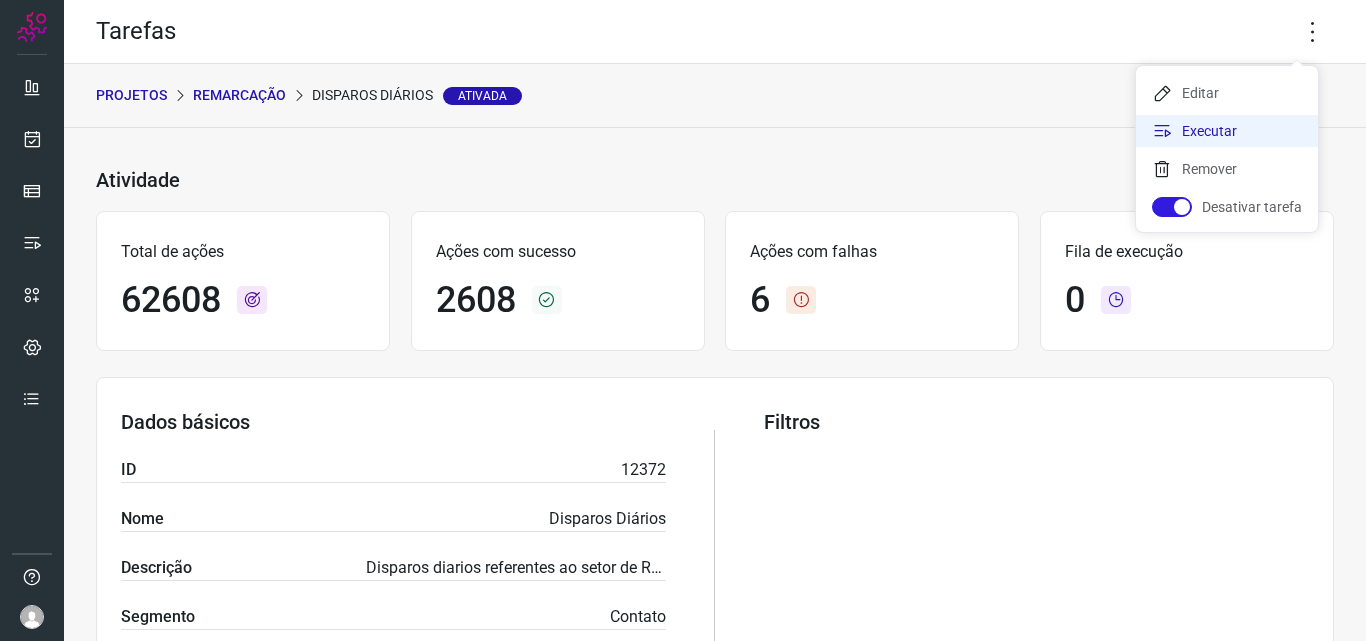click on "Executar" 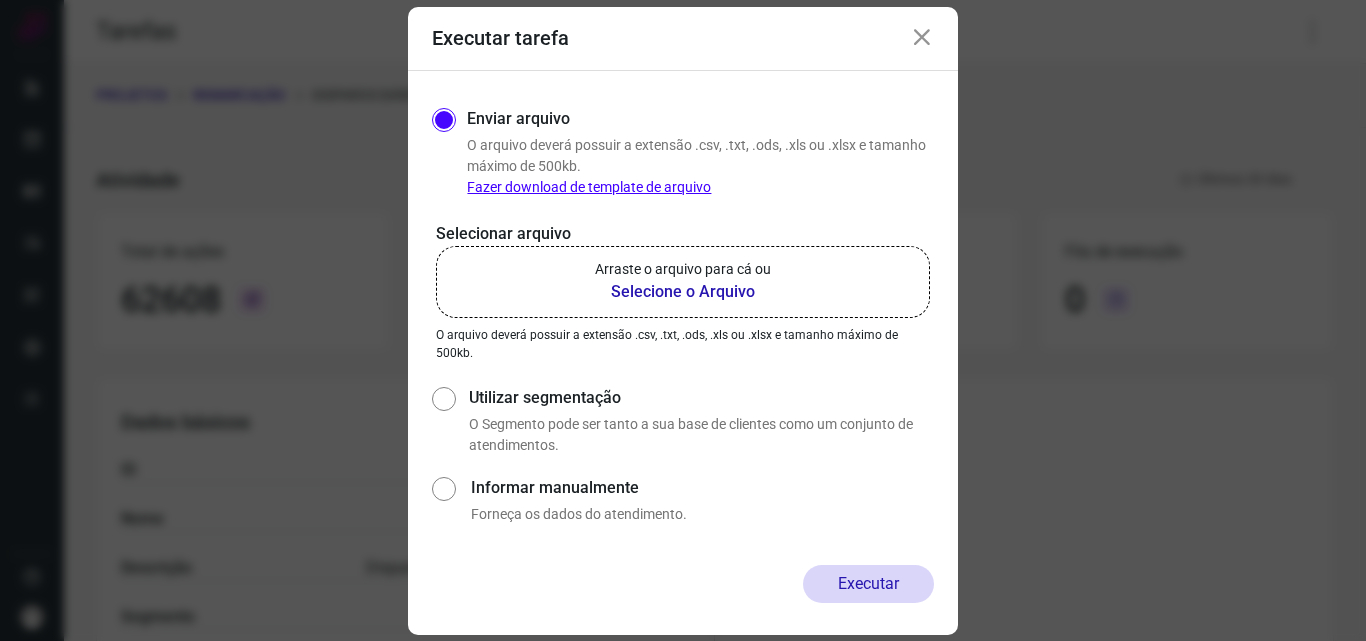 click on "Selecione o Arquivo" at bounding box center (683, 292) 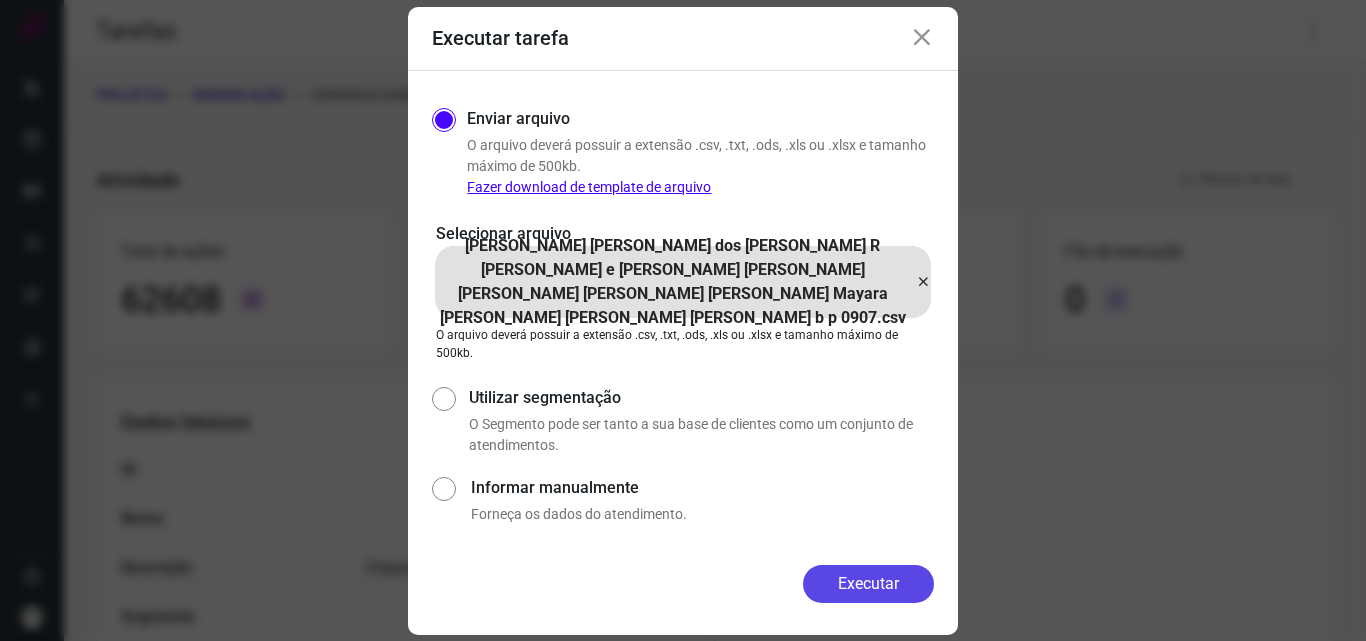click on "Executar" at bounding box center (868, 584) 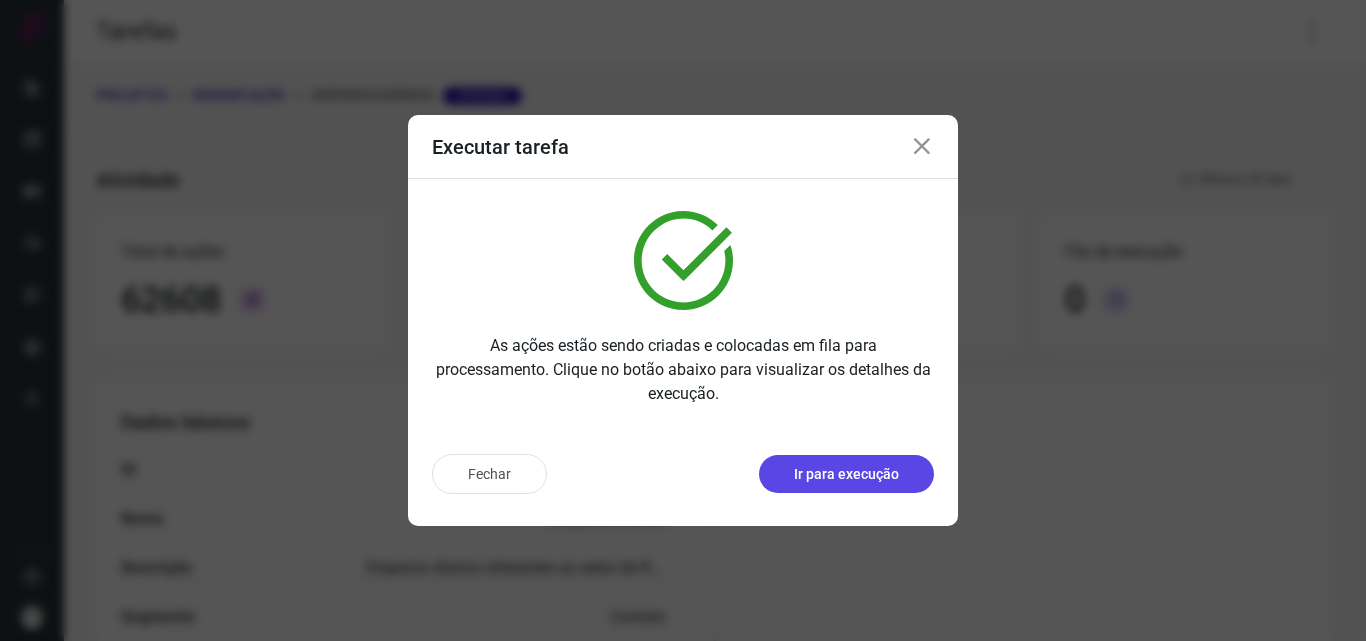 click on "Ir para execução" at bounding box center [846, 474] 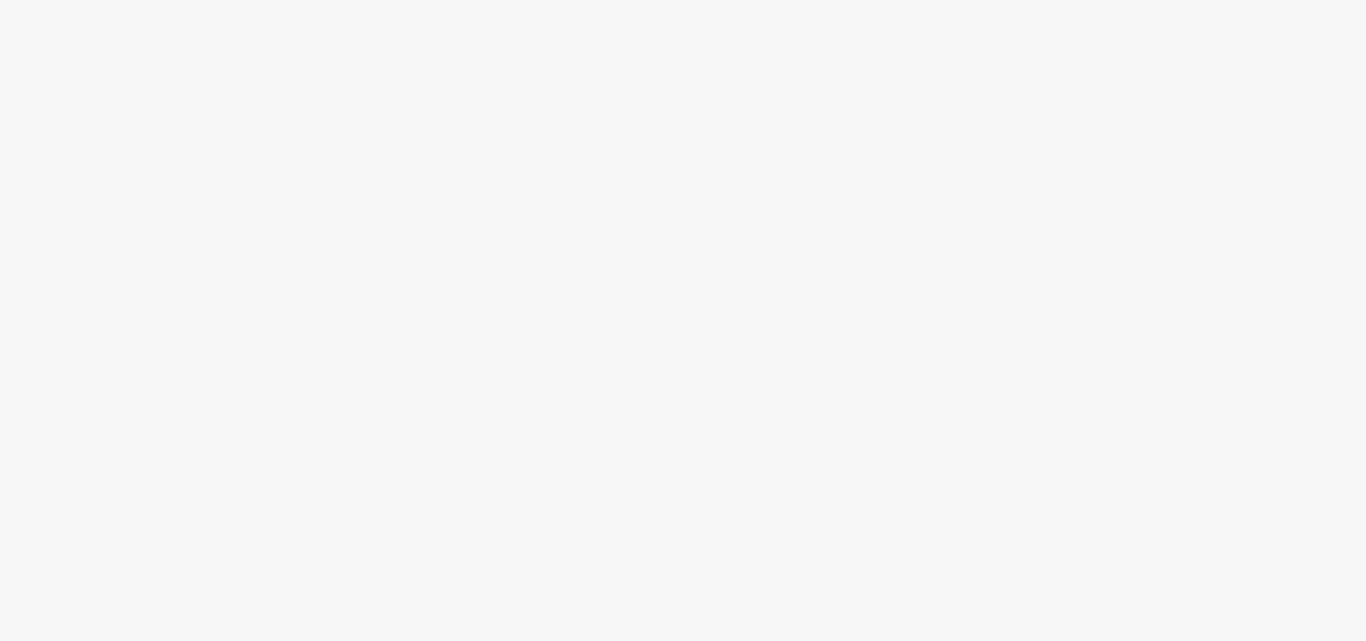 scroll, scrollTop: 0, scrollLeft: 0, axis: both 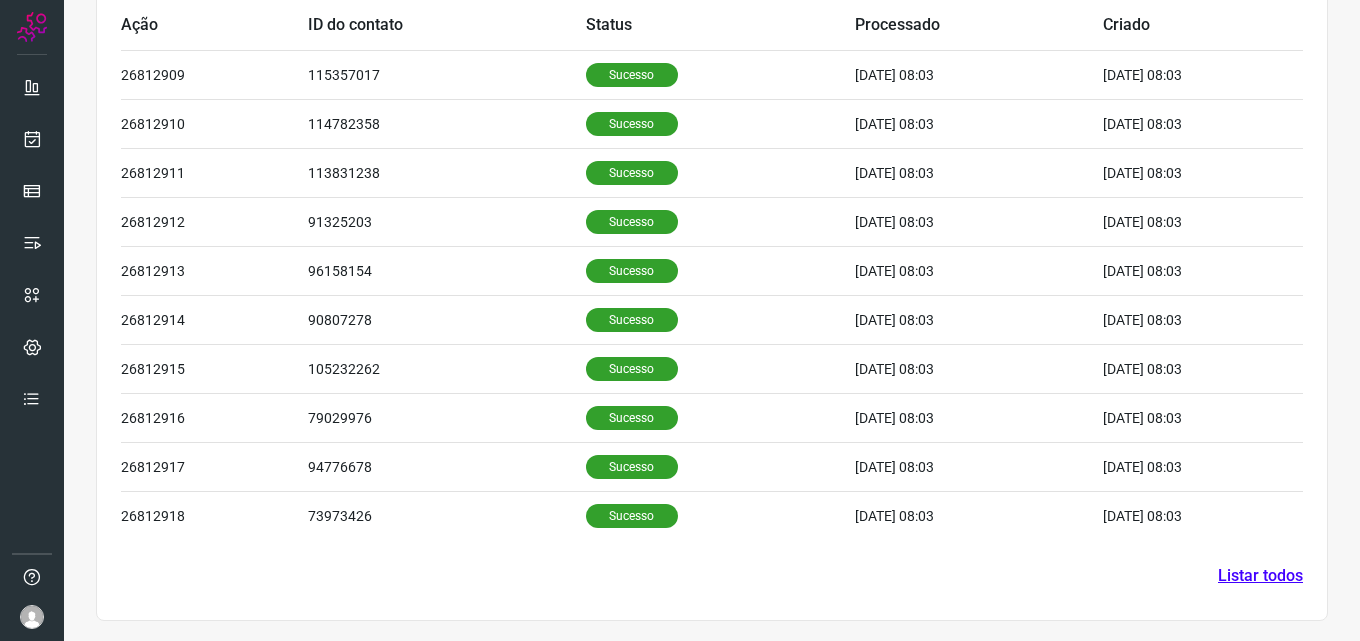 click on "Listar todos" at bounding box center [1260, 576] 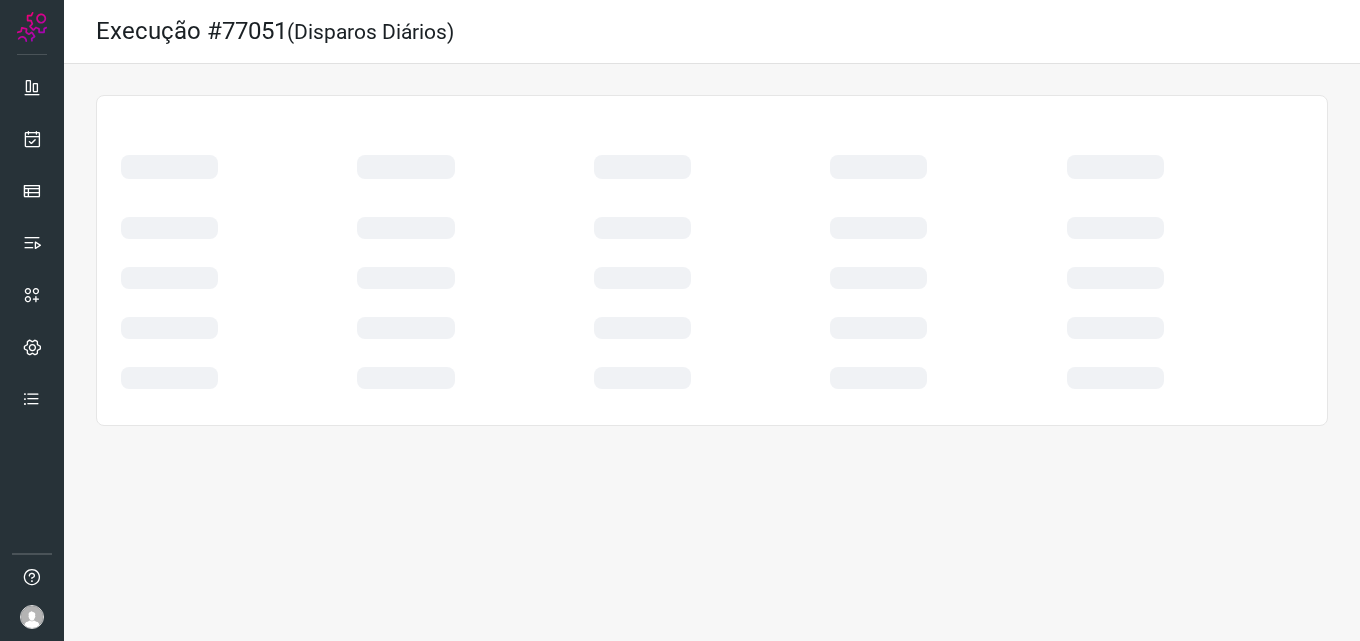 scroll, scrollTop: 0, scrollLeft: 0, axis: both 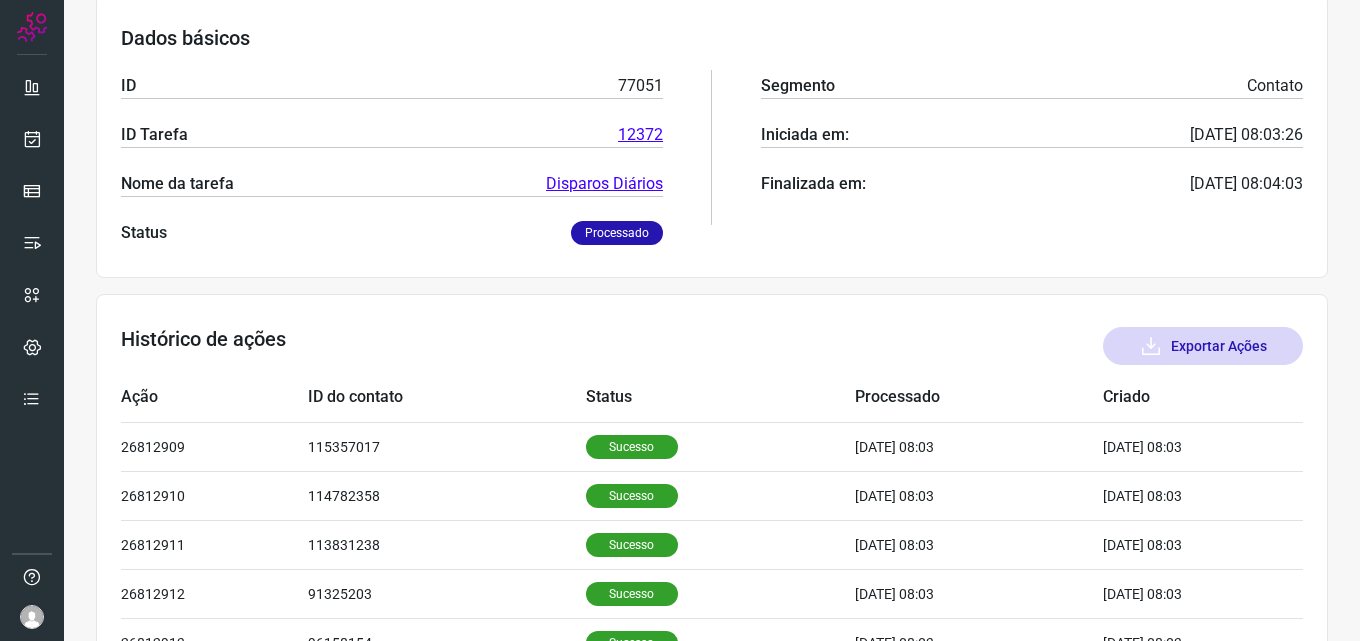 click on "Exportar Ações" at bounding box center [1203, 346] 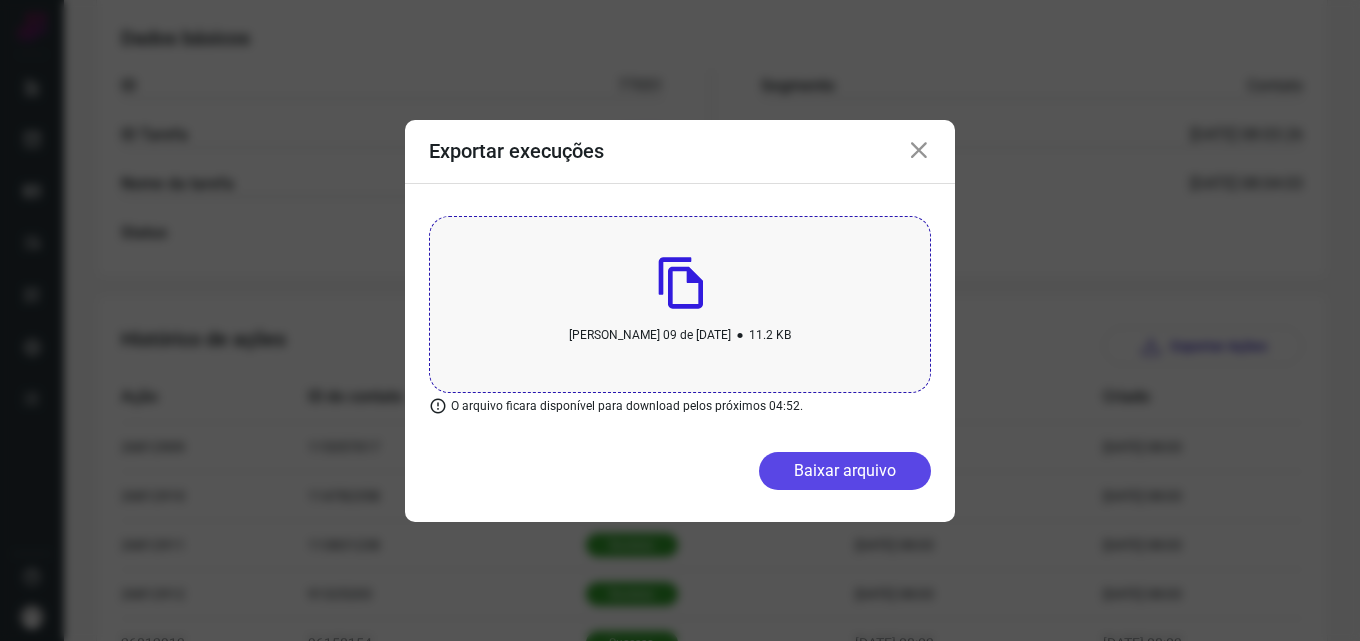 click on "Baixar arquivo" at bounding box center (845, 471) 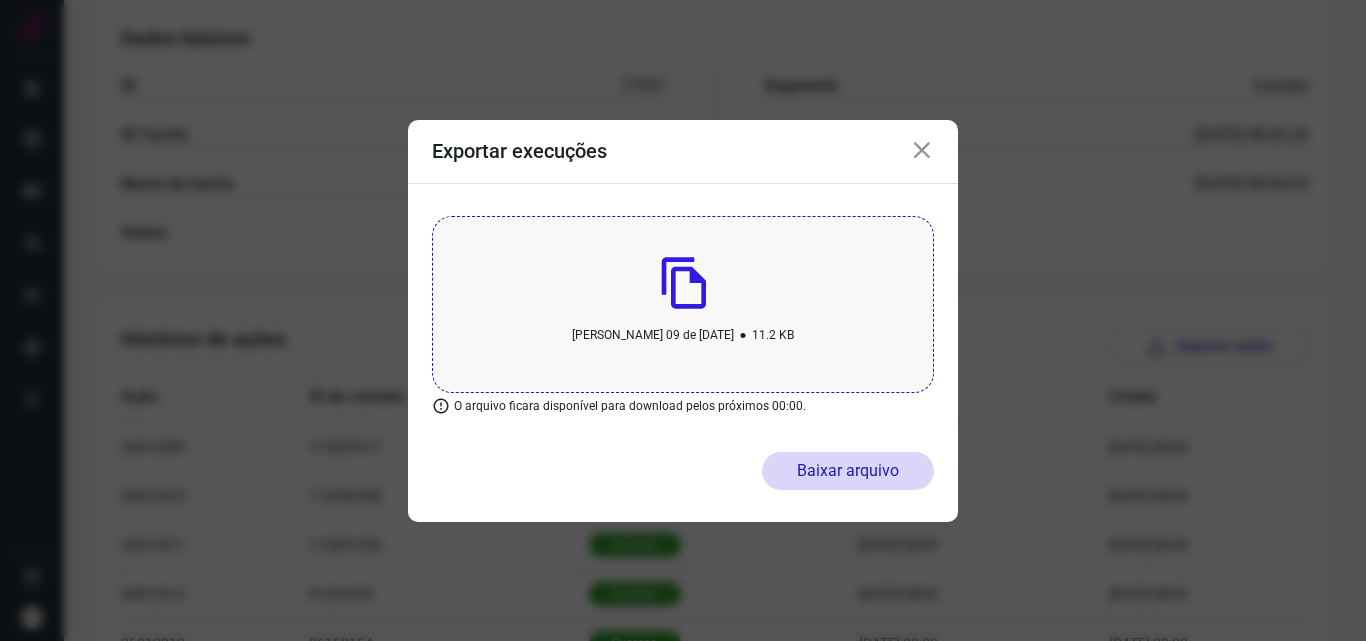 click at bounding box center [922, 151] 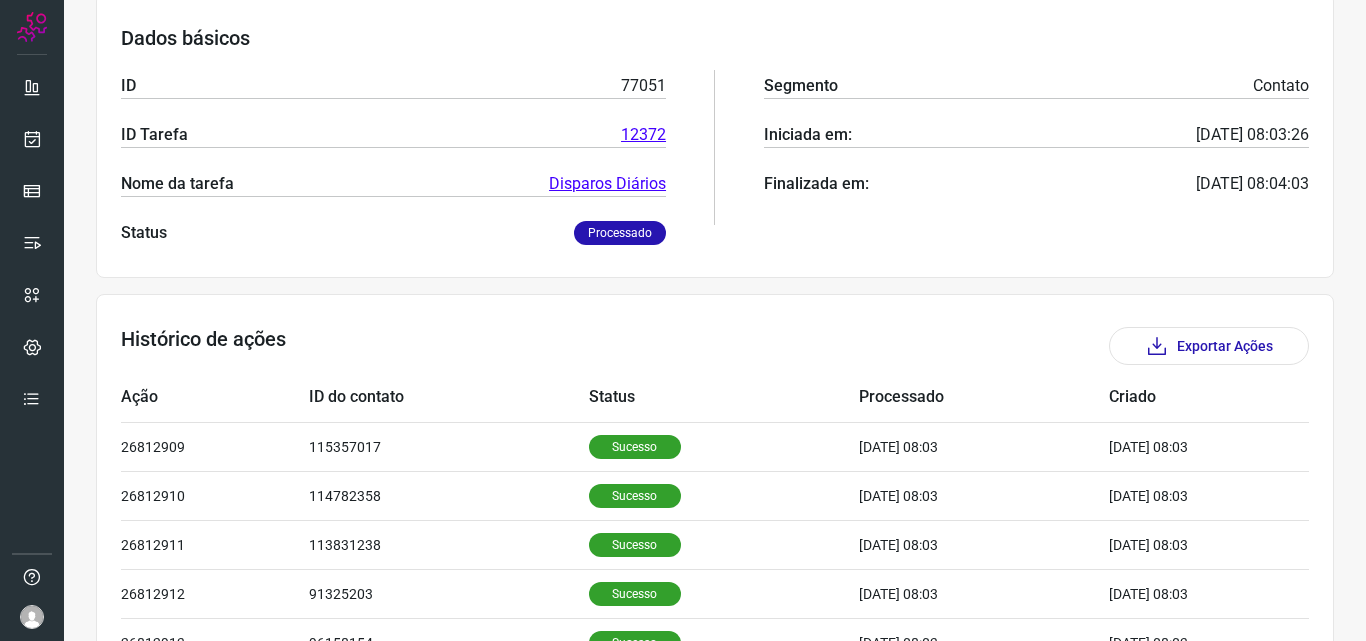 scroll, scrollTop: 0, scrollLeft: 0, axis: both 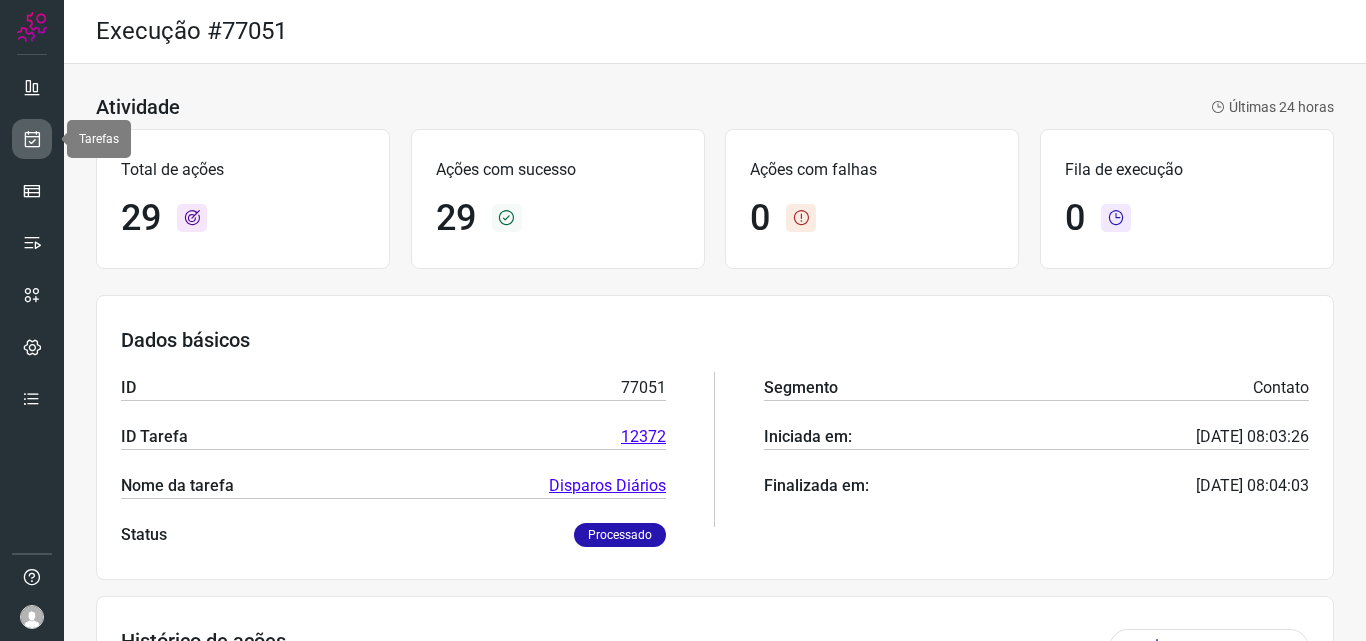 click at bounding box center (32, 139) 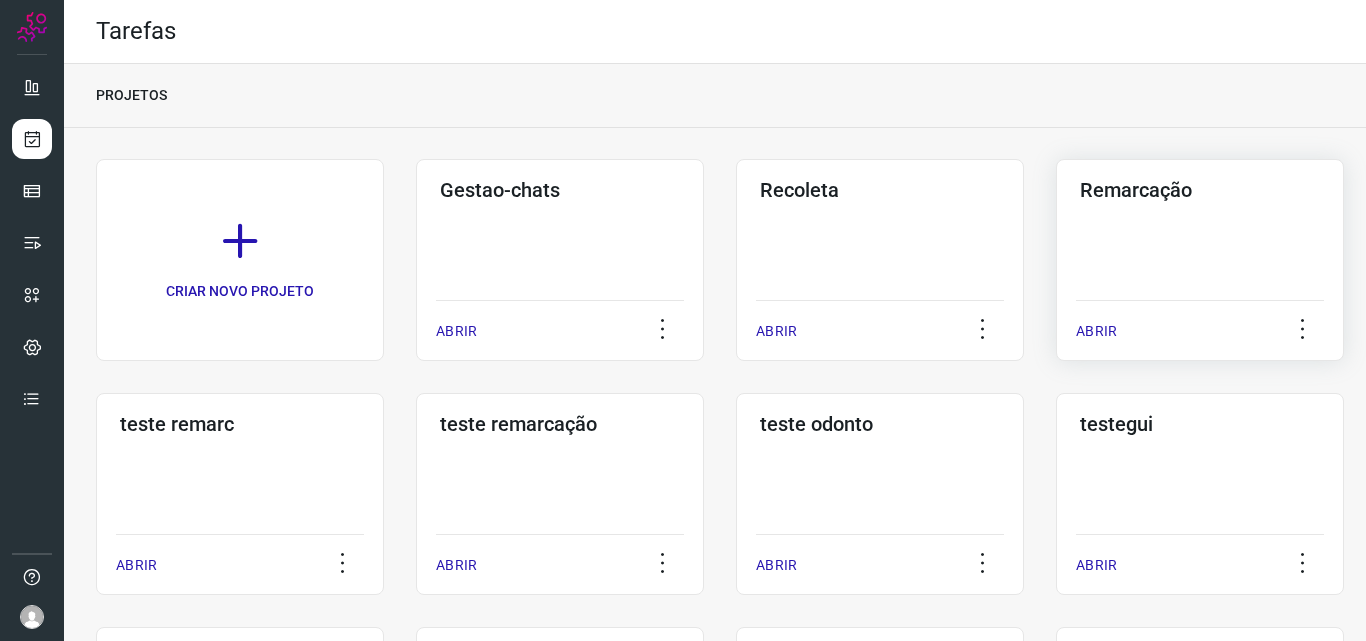 click on "Remarcação  ABRIR" 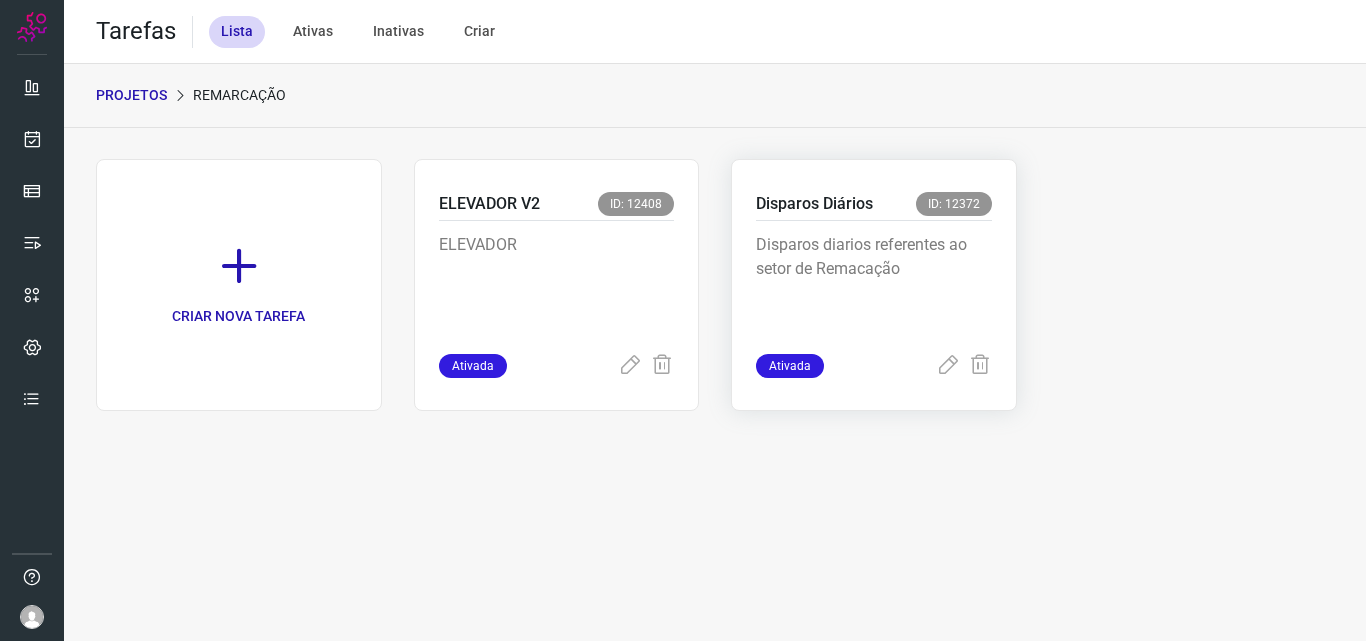click on "Disparos diarios referentes ao setor de Remacação" at bounding box center [874, 283] 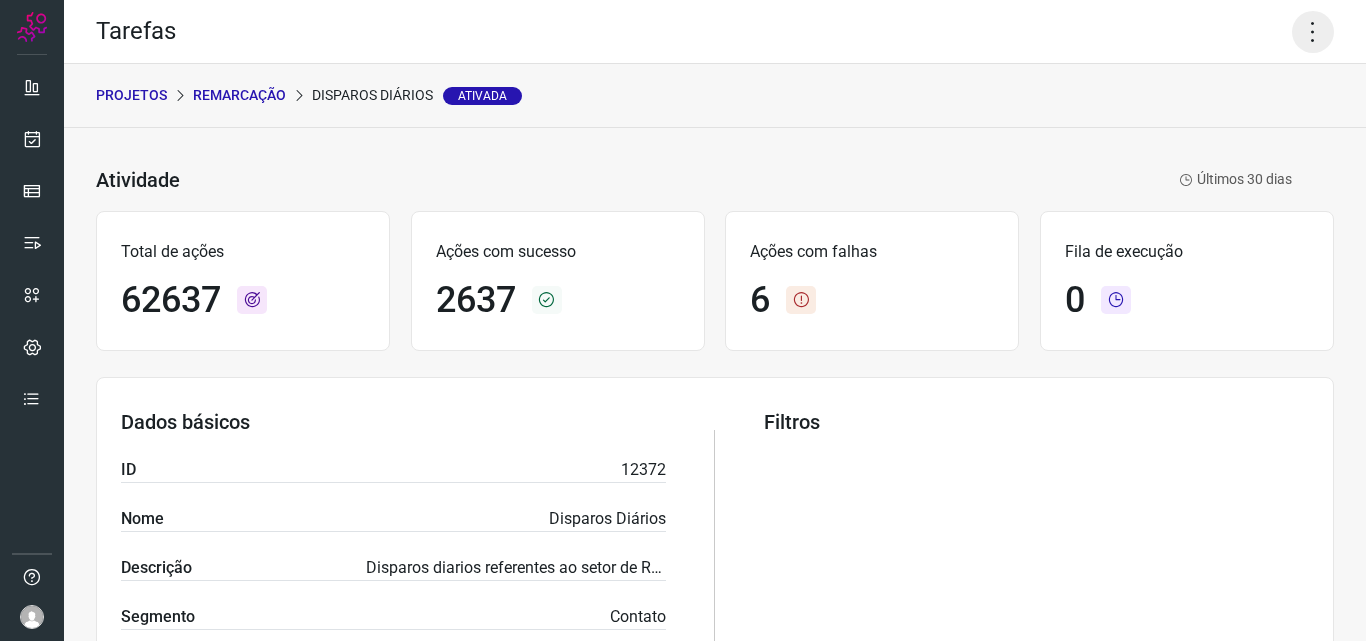click 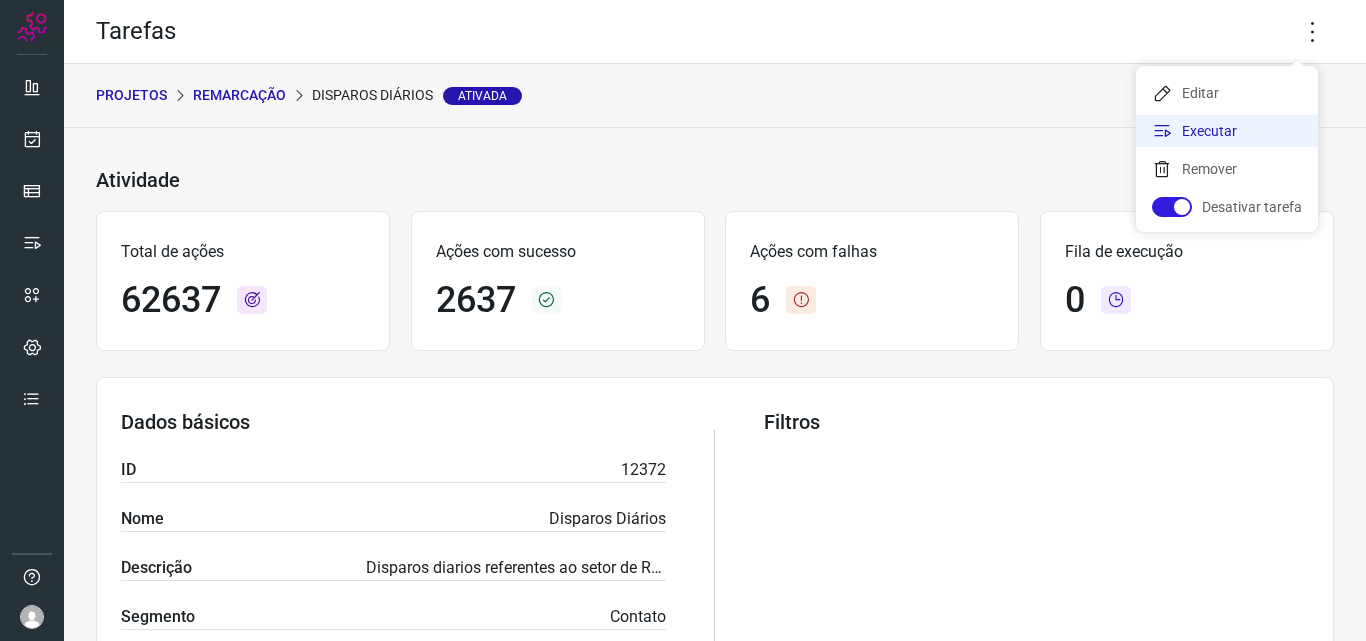 click on "Executar" 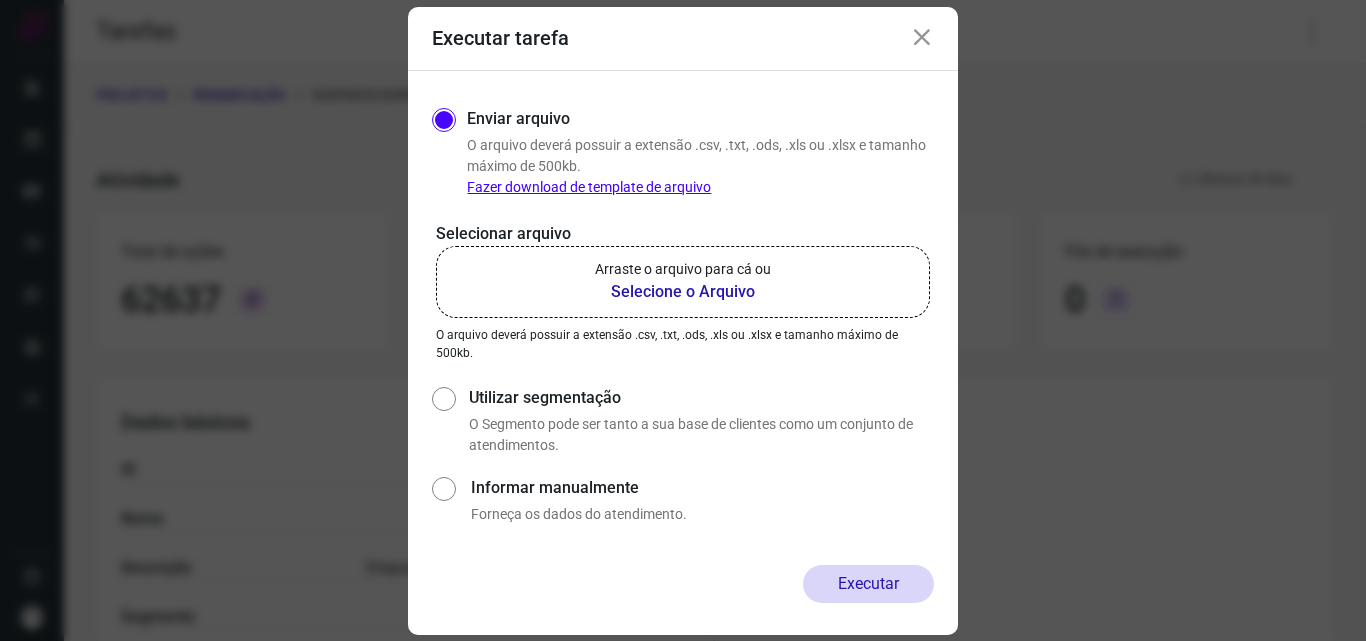 click on "Selecione o Arquivo" at bounding box center [683, 292] 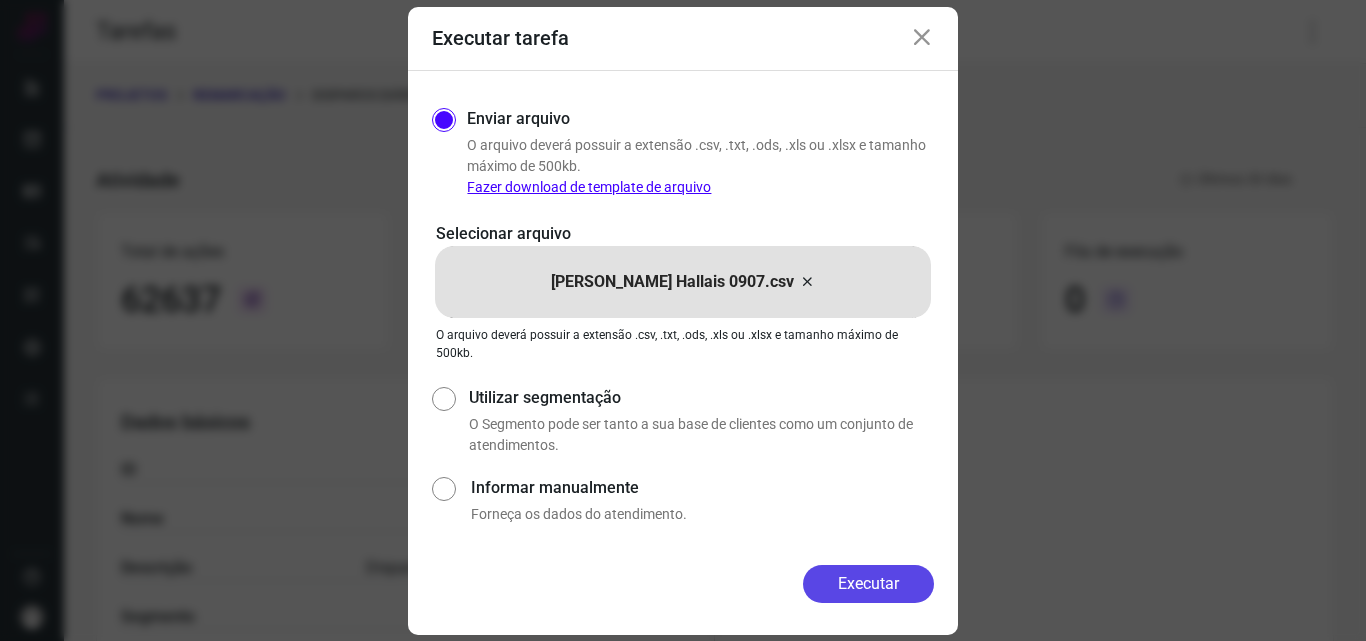 click on "Executar" at bounding box center (868, 584) 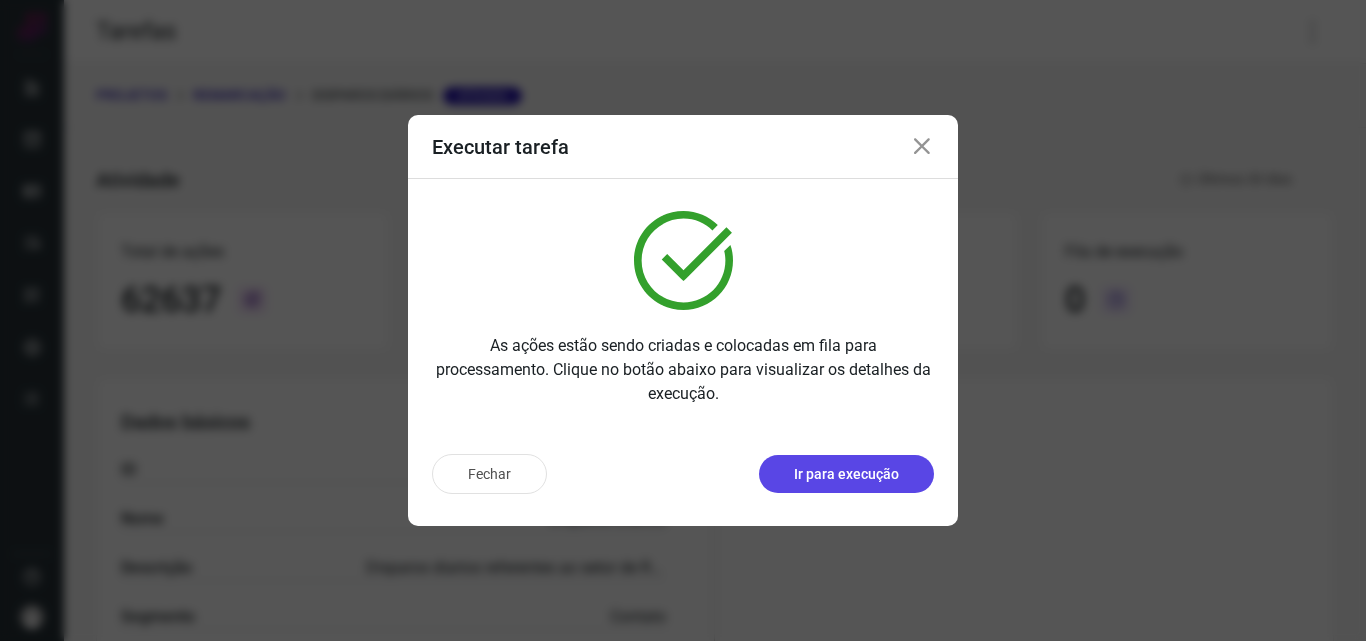 click on "Ir para execução" at bounding box center [846, 474] 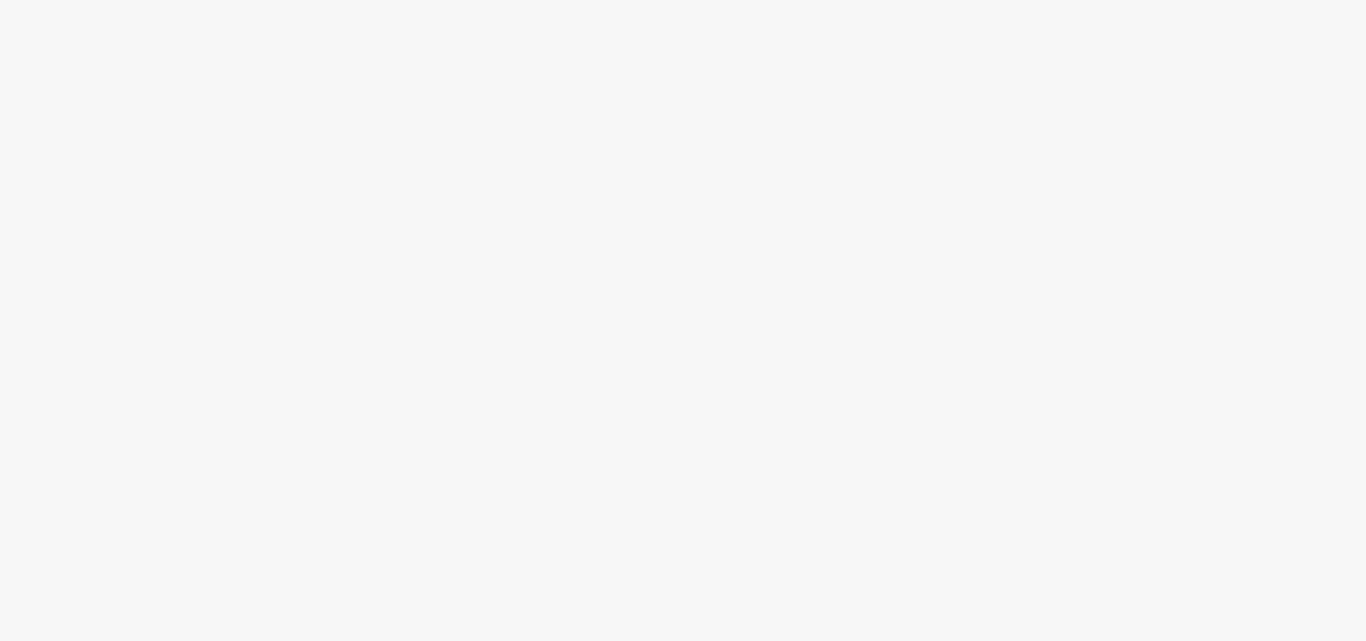 scroll, scrollTop: 0, scrollLeft: 0, axis: both 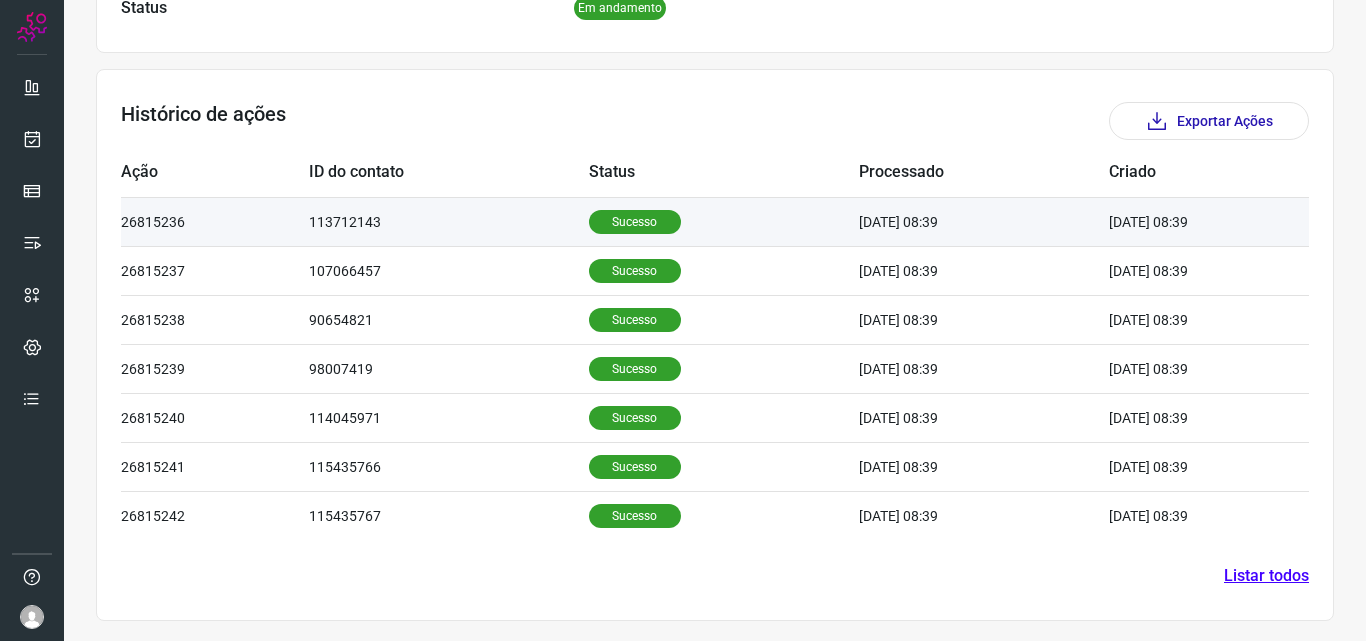 click on "Sucesso" at bounding box center (635, 222) 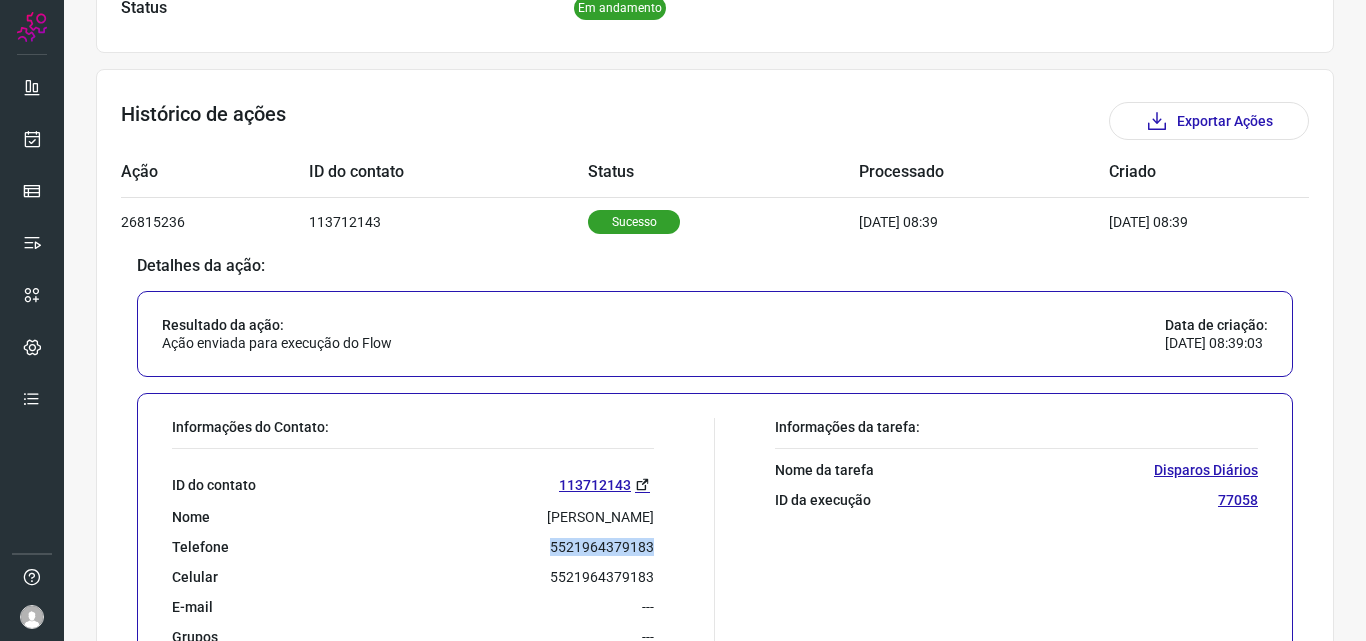 drag, startPoint x: 543, startPoint y: 549, endPoint x: 670, endPoint y: 553, distance: 127.06297 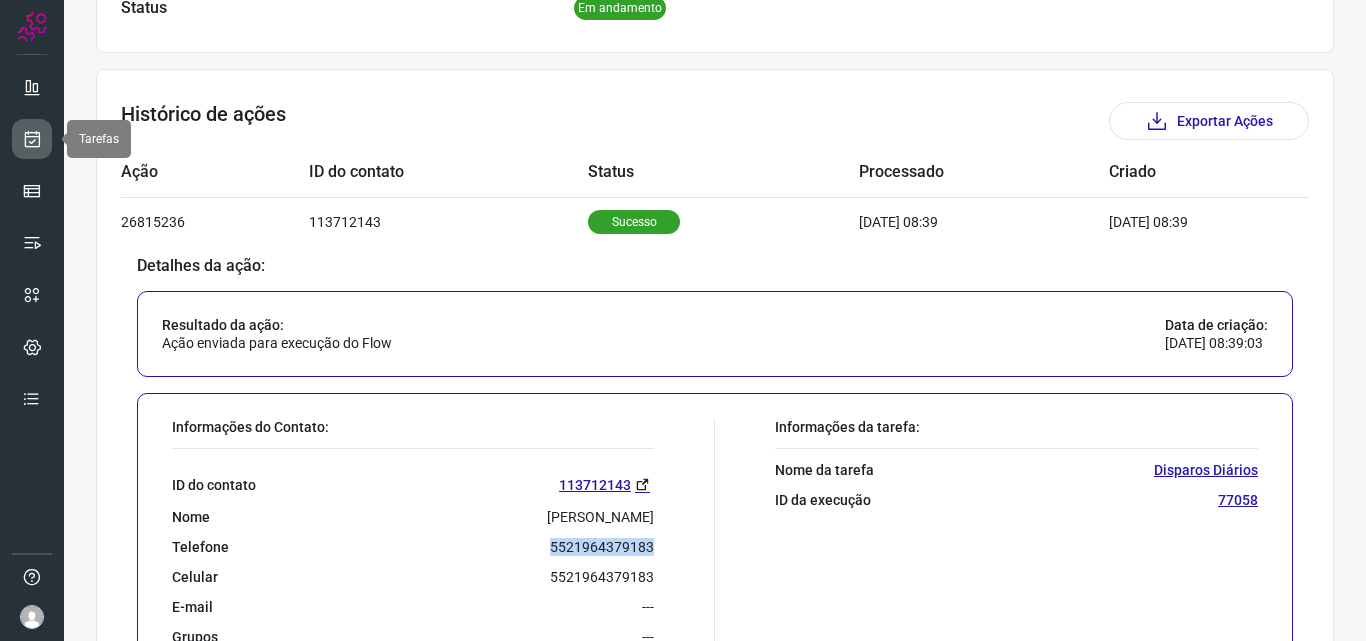 click at bounding box center [32, 139] 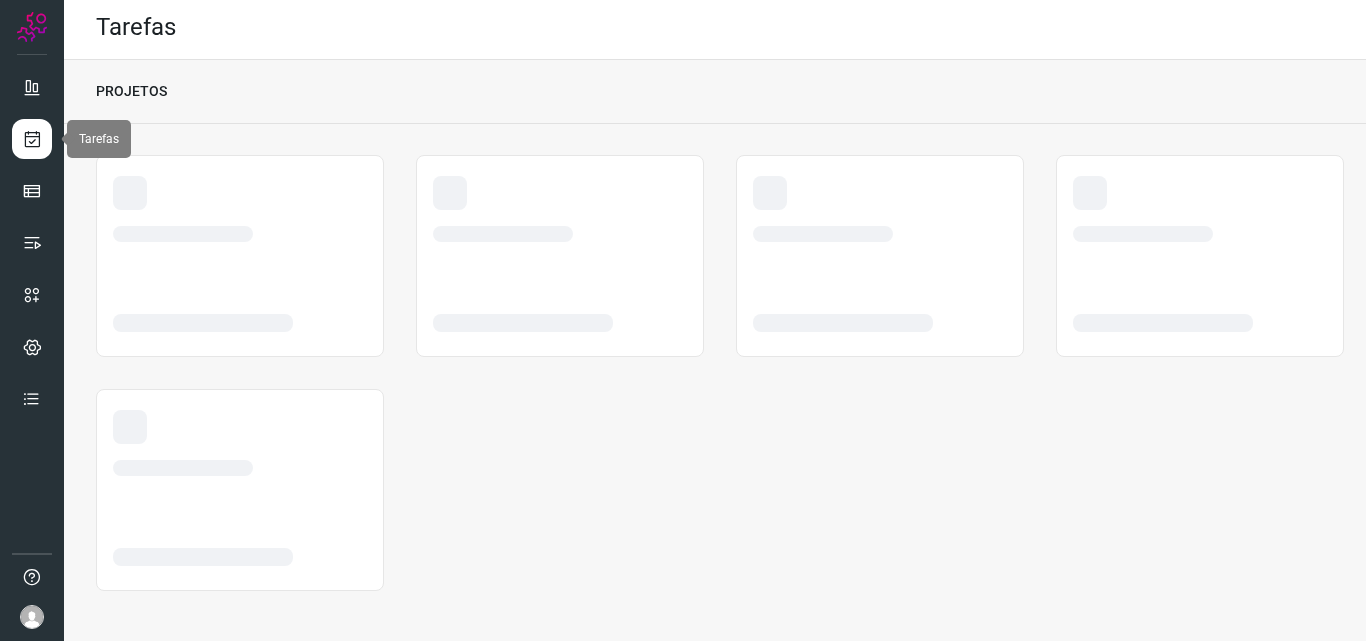 scroll, scrollTop: 4, scrollLeft: 0, axis: vertical 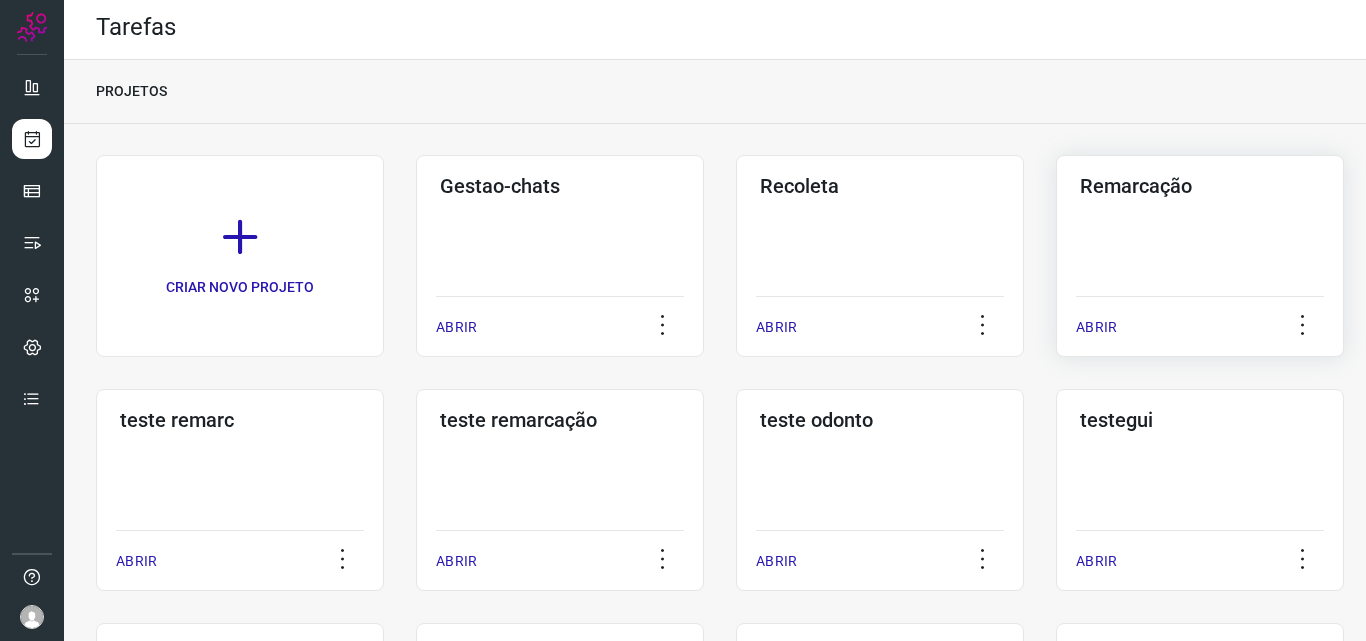 click on "Remarcação  ABRIR" 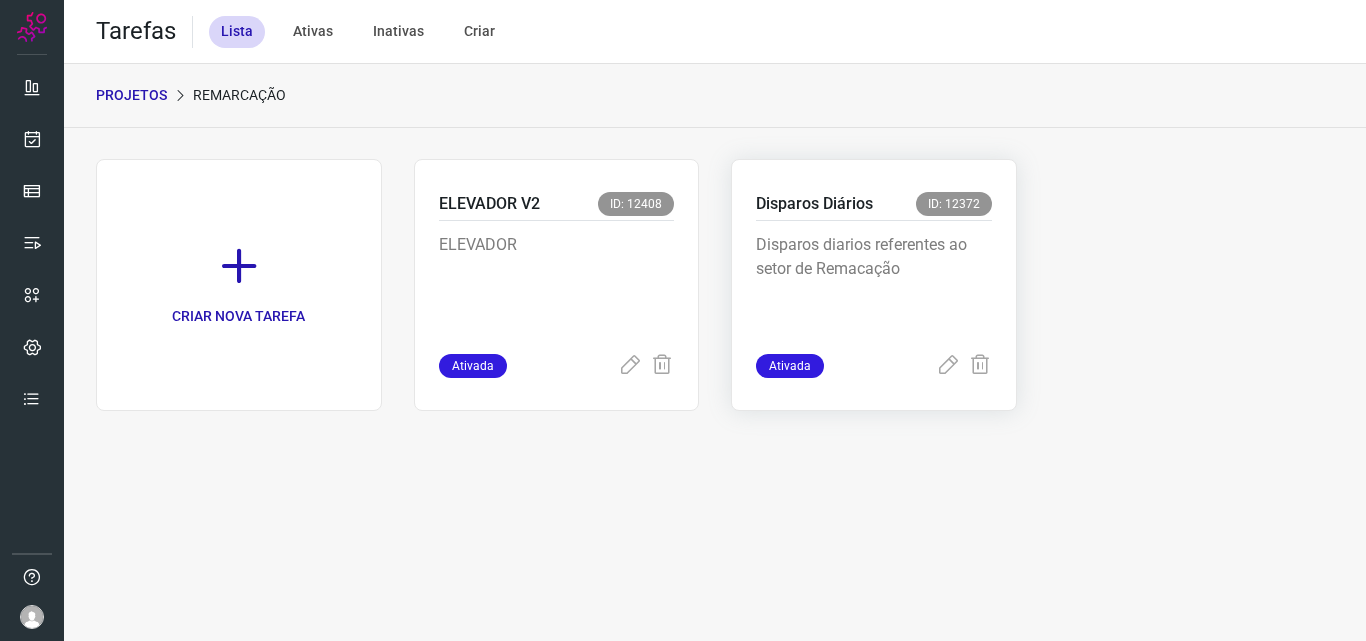 scroll, scrollTop: 0, scrollLeft: 0, axis: both 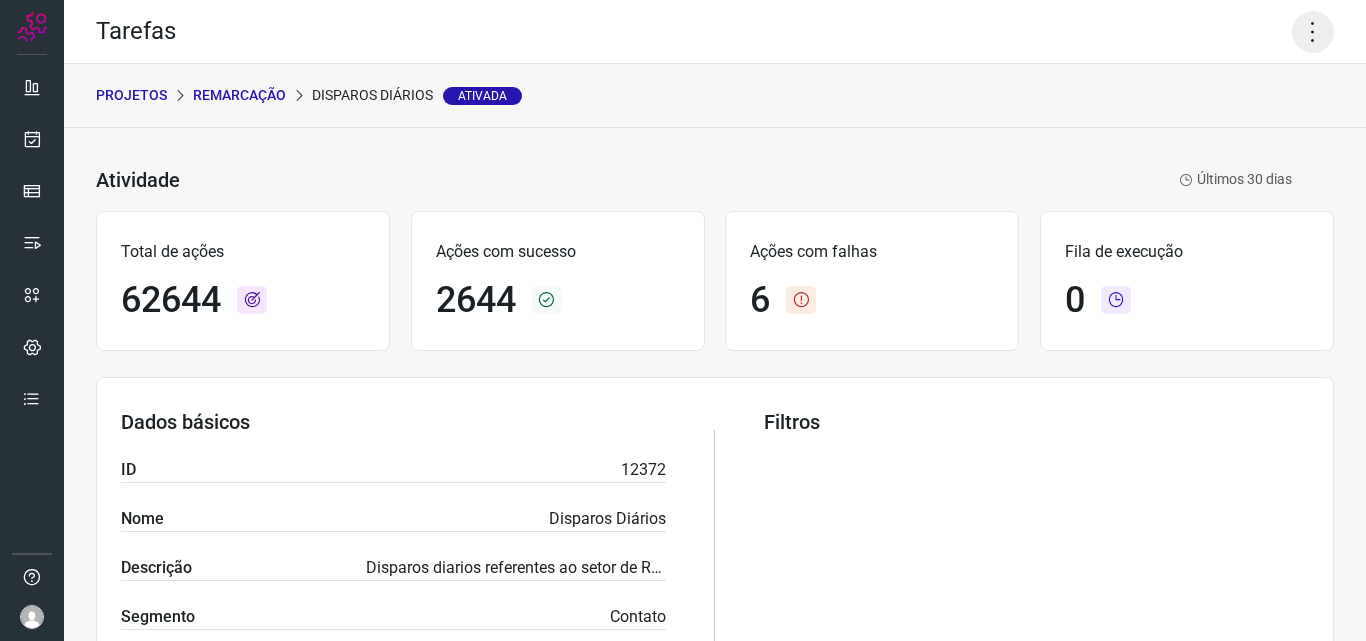 click 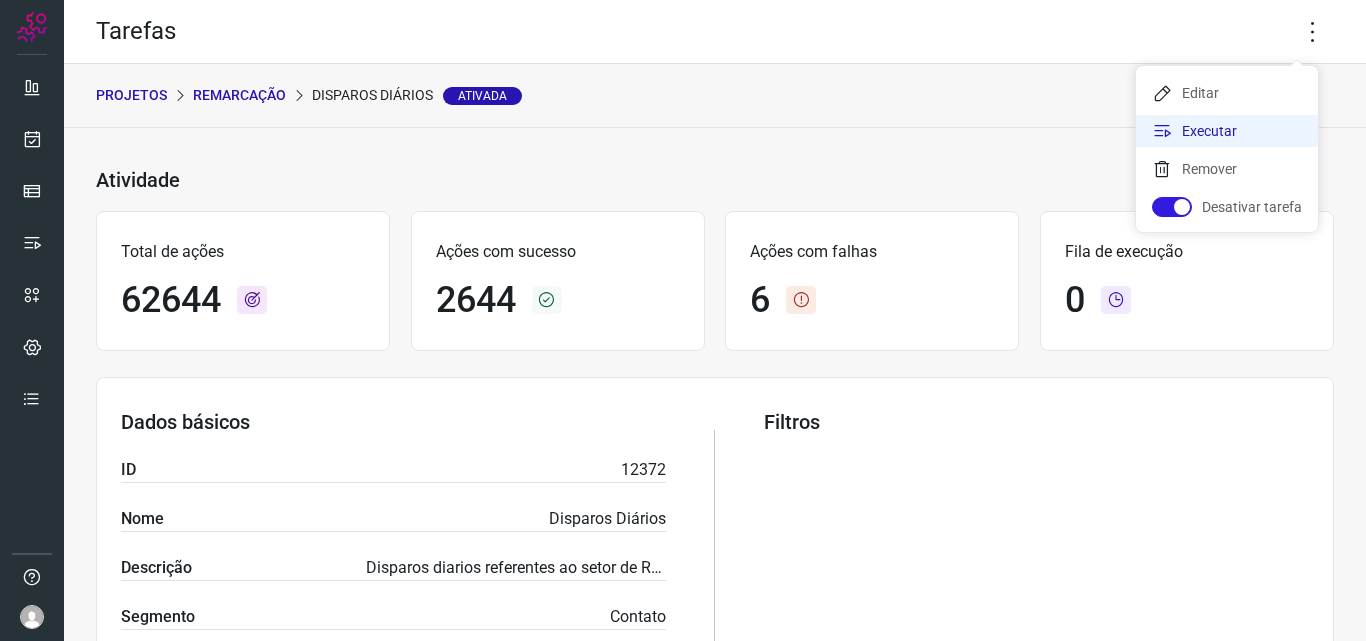 click on "Executar" 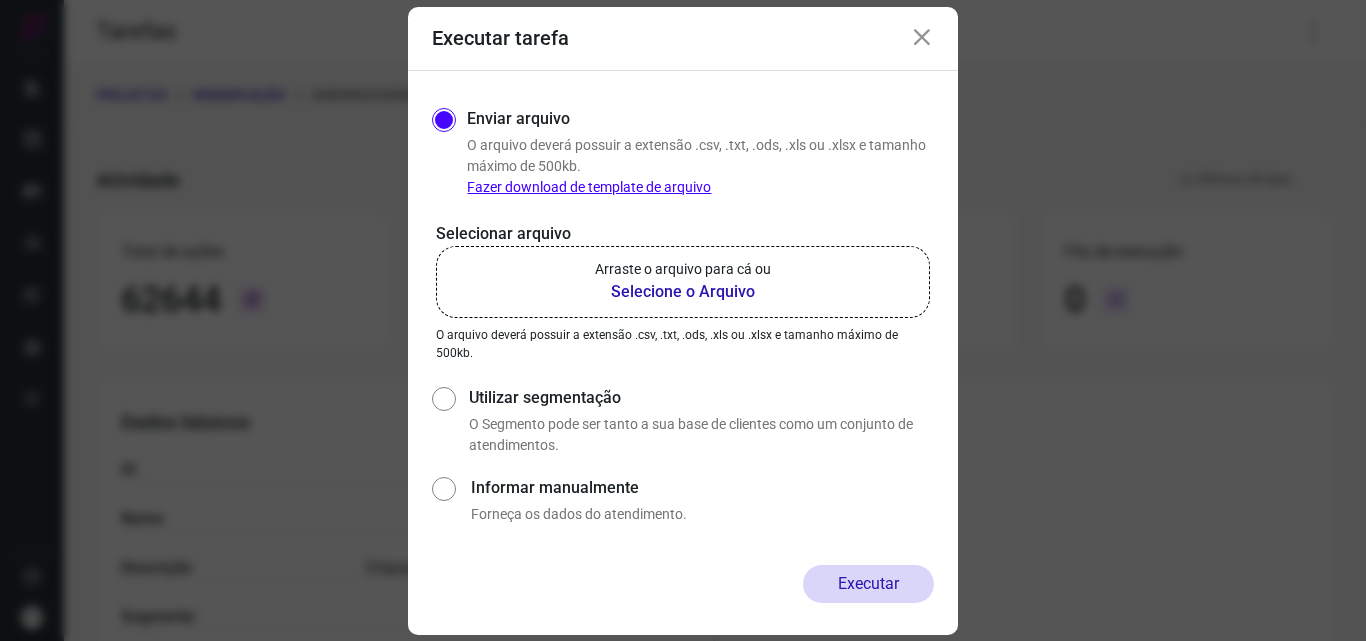 click on "Selecione o Arquivo" at bounding box center [683, 292] 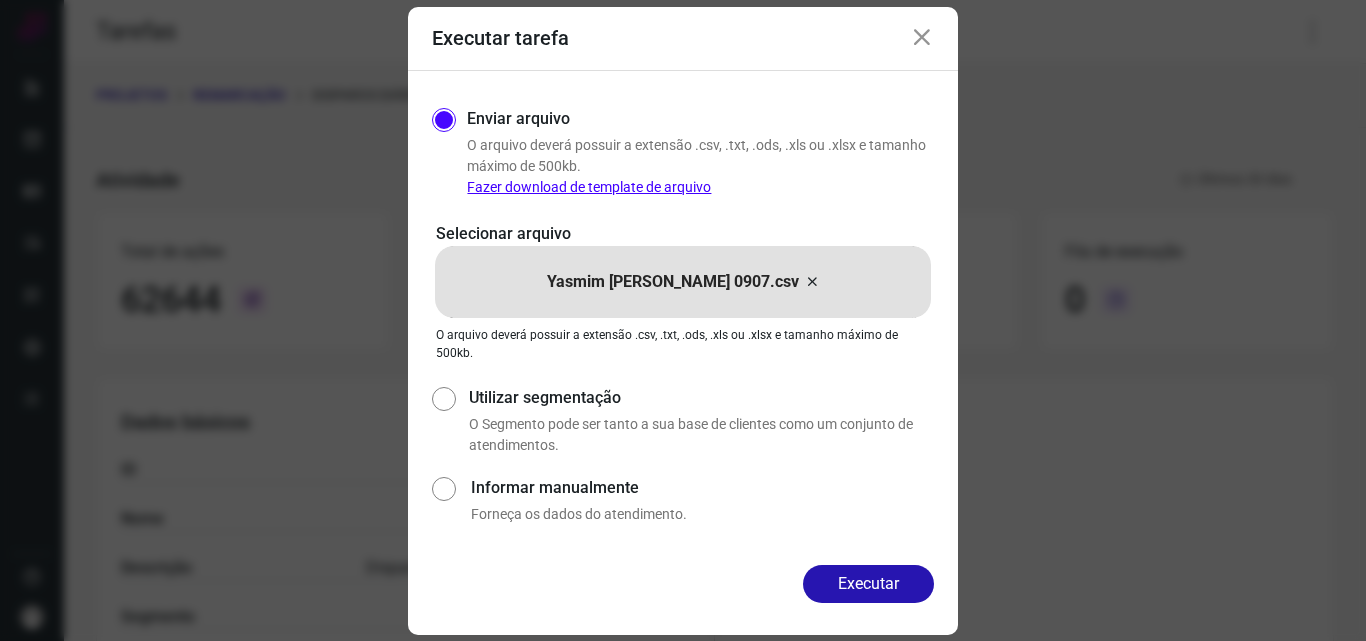 click on "Executar" at bounding box center (868, 584) 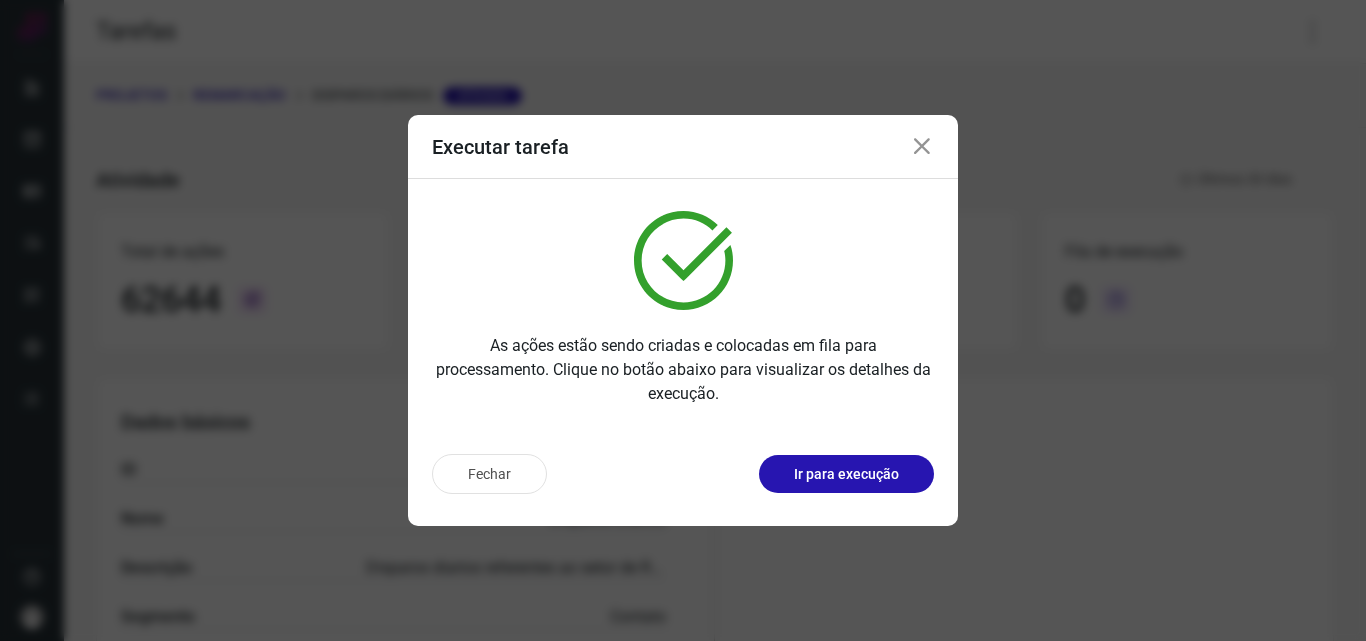 click on "Fechar  Ir para execução" at bounding box center (683, 482) 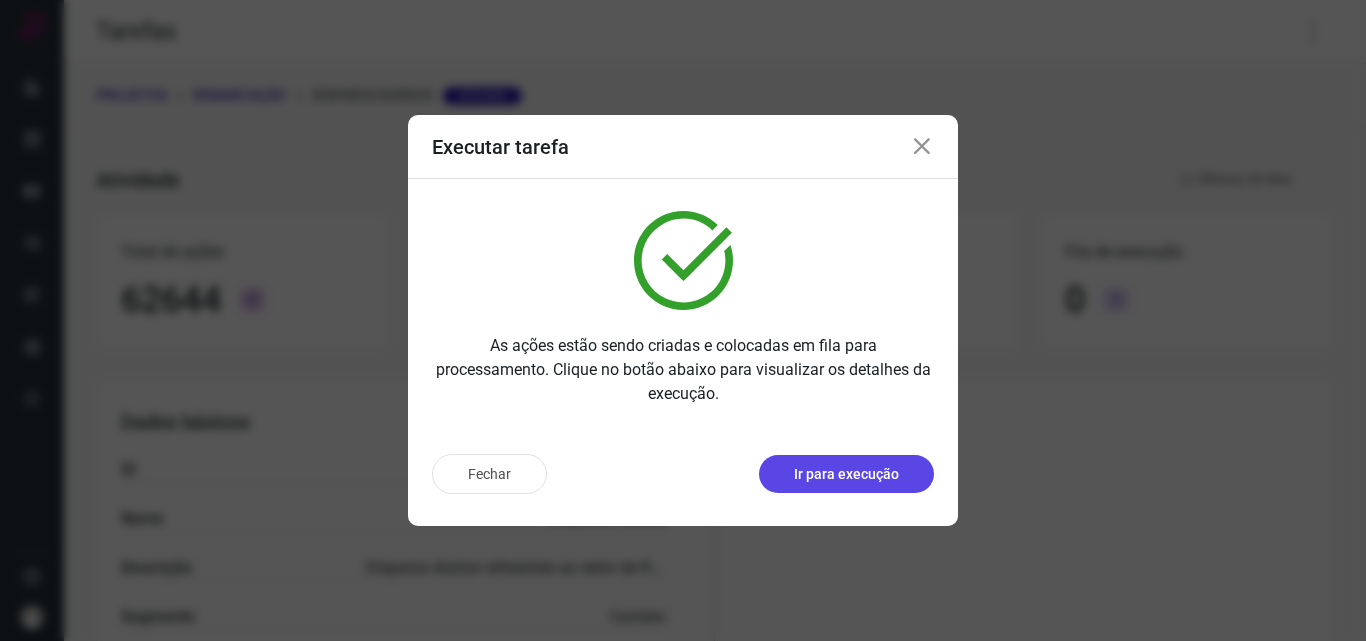 click on "Ir para execução" at bounding box center [846, 474] 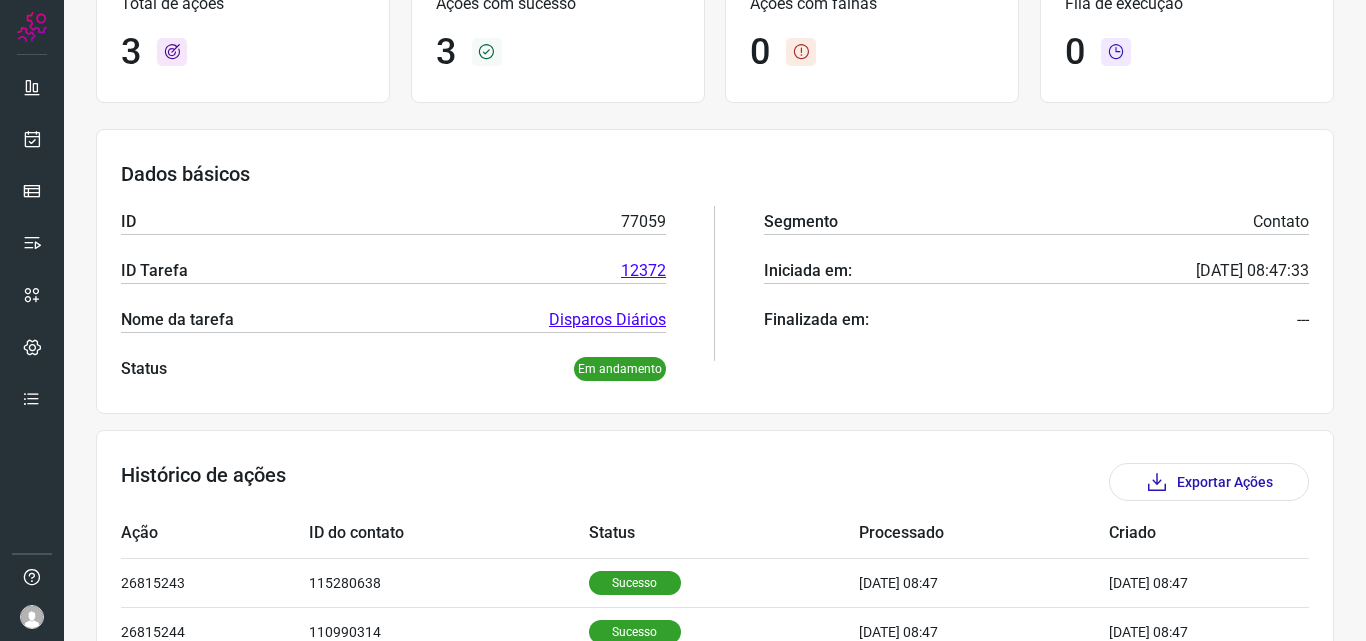 scroll, scrollTop: 331, scrollLeft: 0, axis: vertical 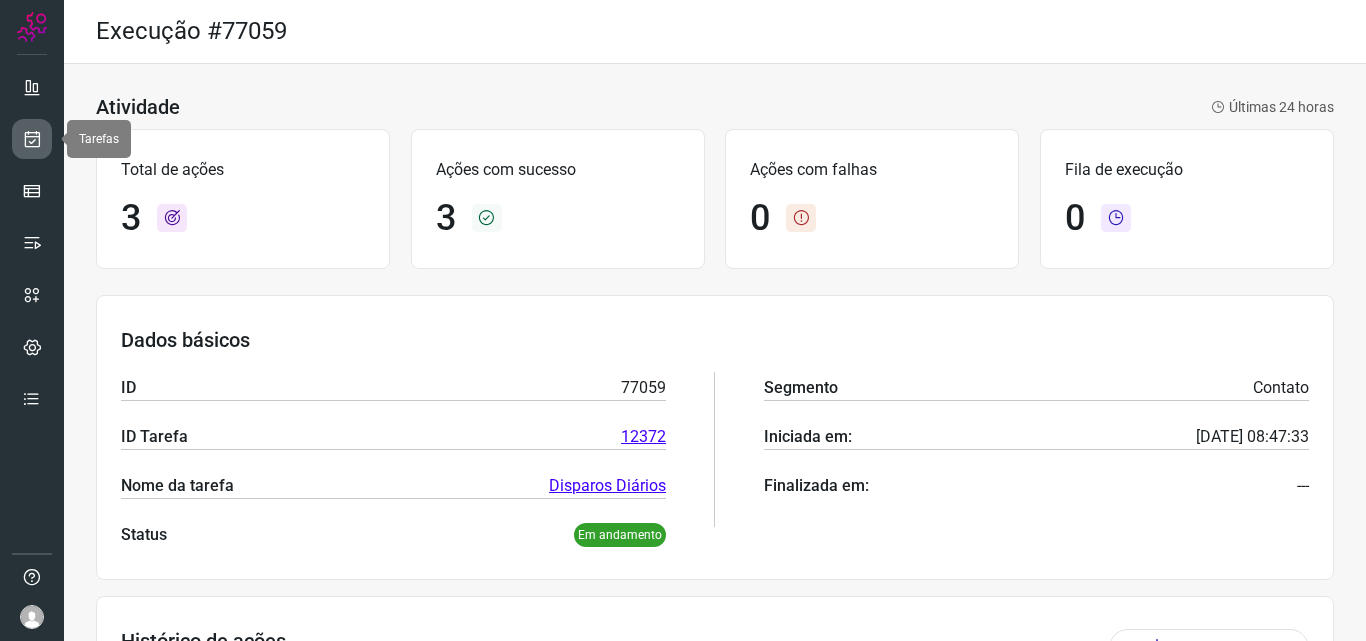 click at bounding box center (32, 139) 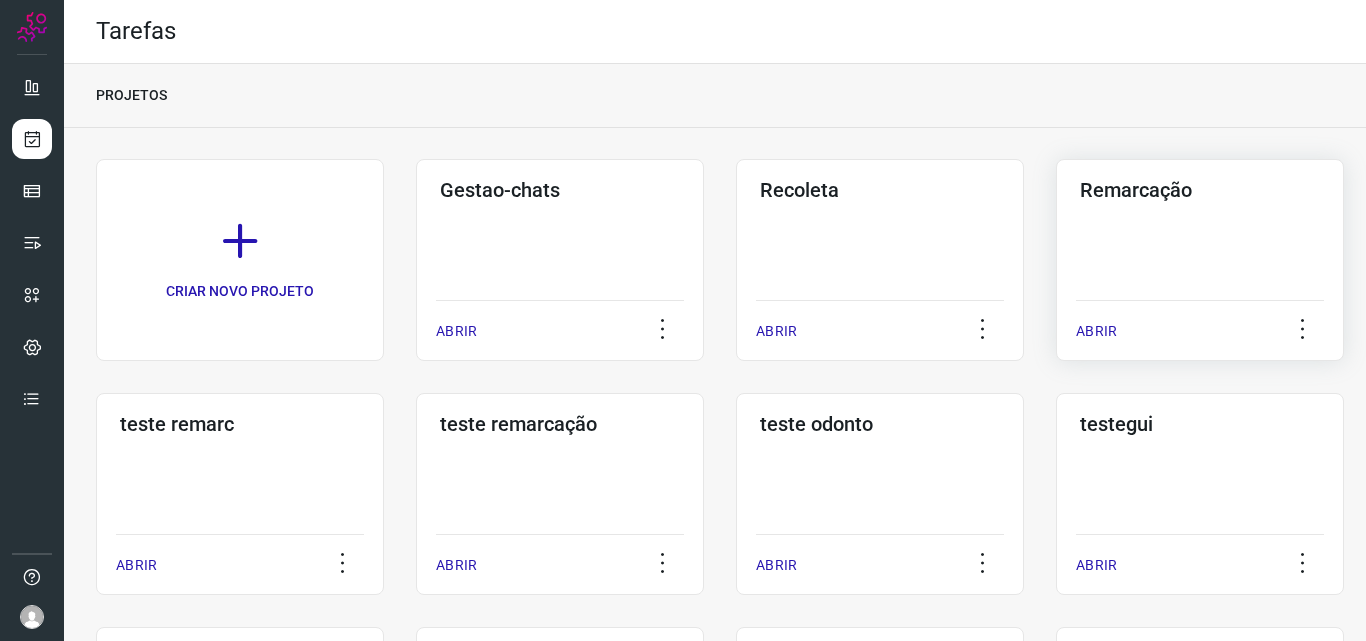 click on "Remarcação  ABRIR" 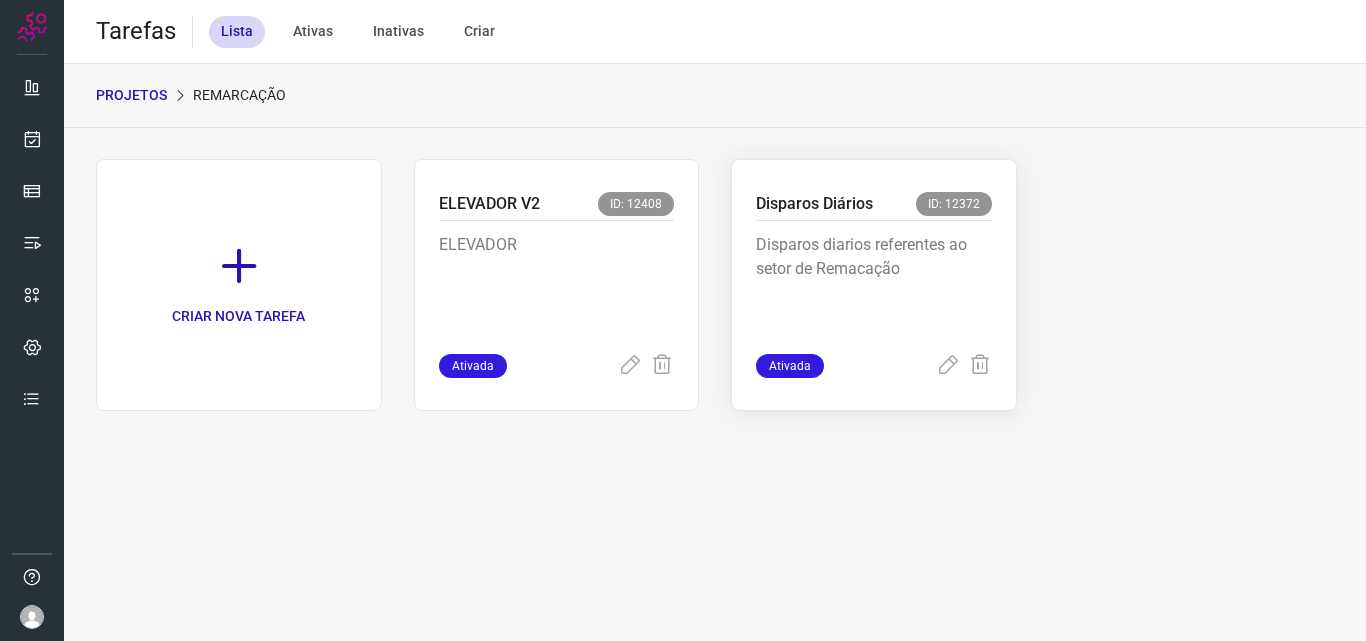 click on "Disparos diarios referentes ao setor de Remacação" at bounding box center [874, 283] 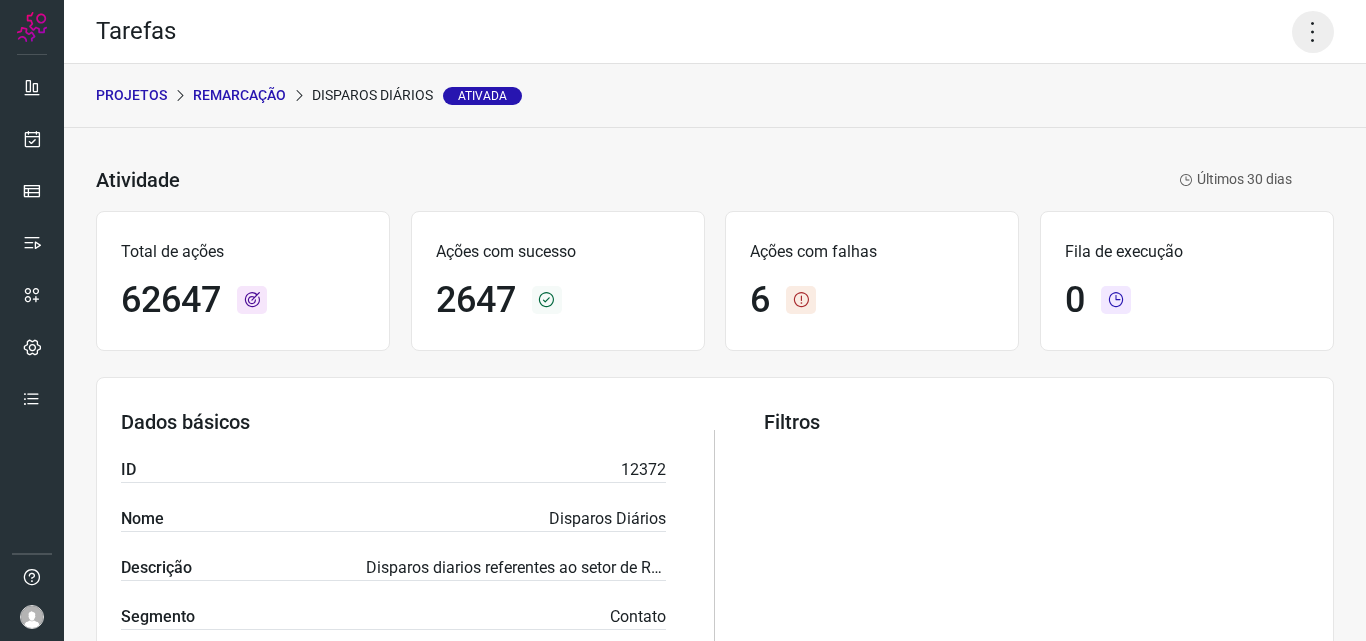 click 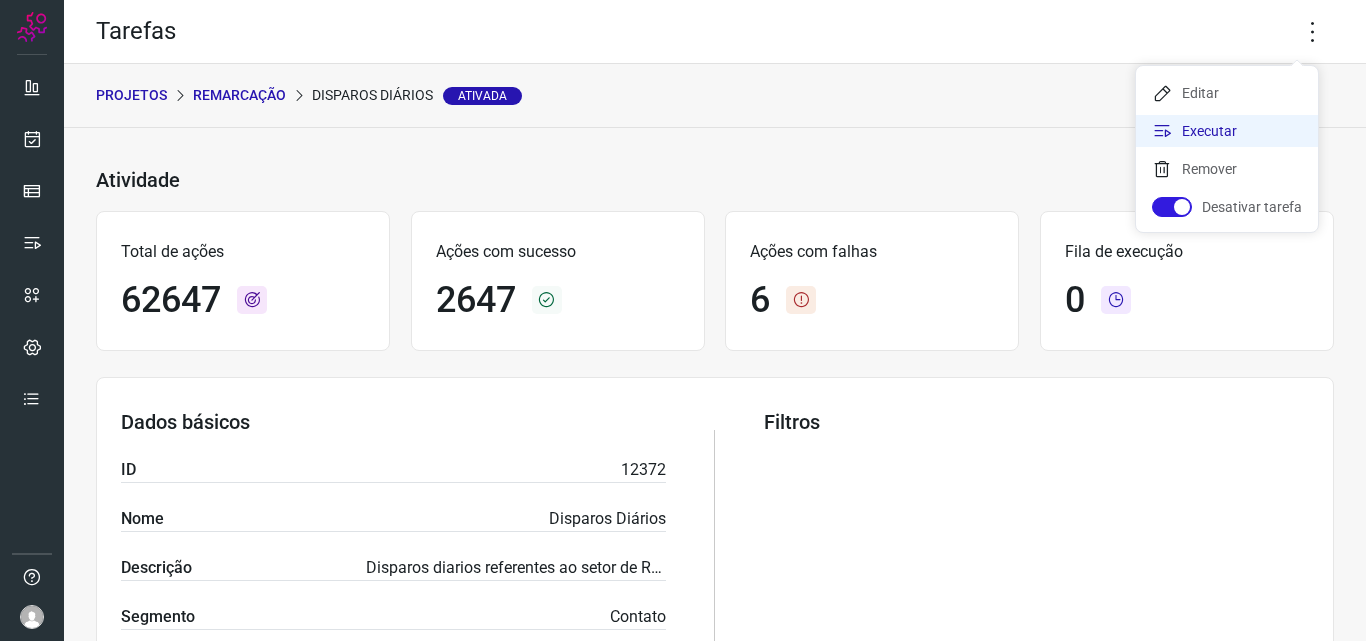 click on "Executar" 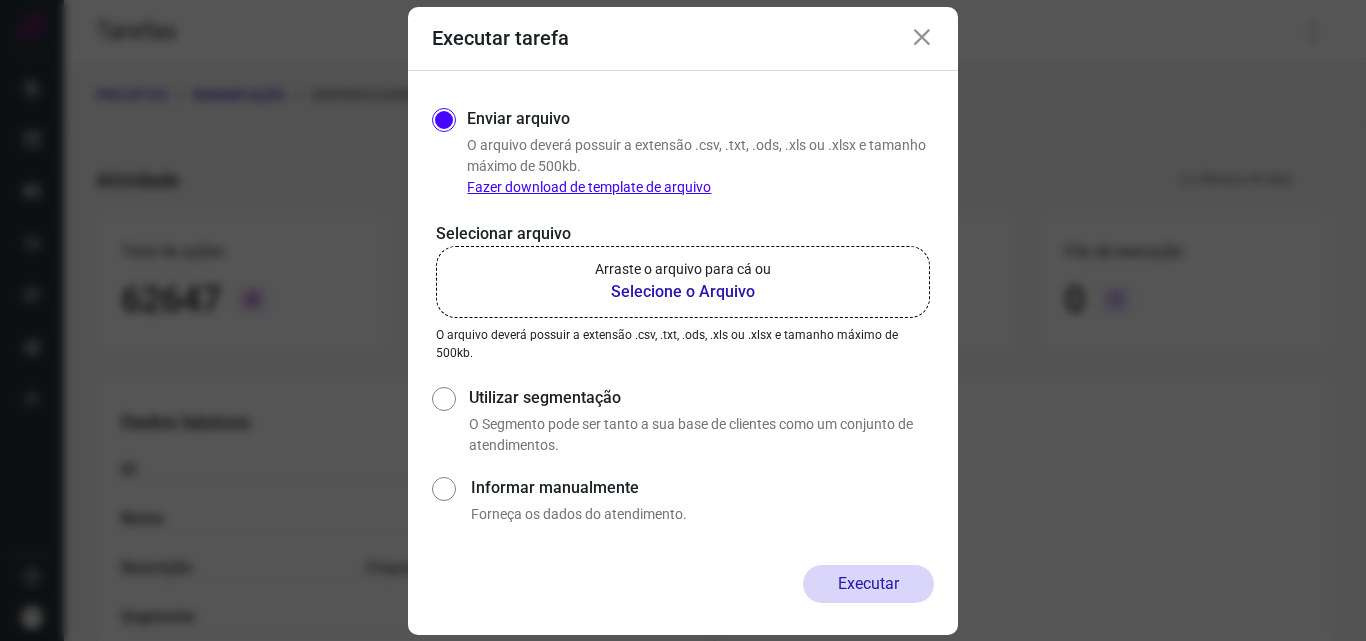 click on "Arraste o arquivo para cá ou" at bounding box center (683, 269) 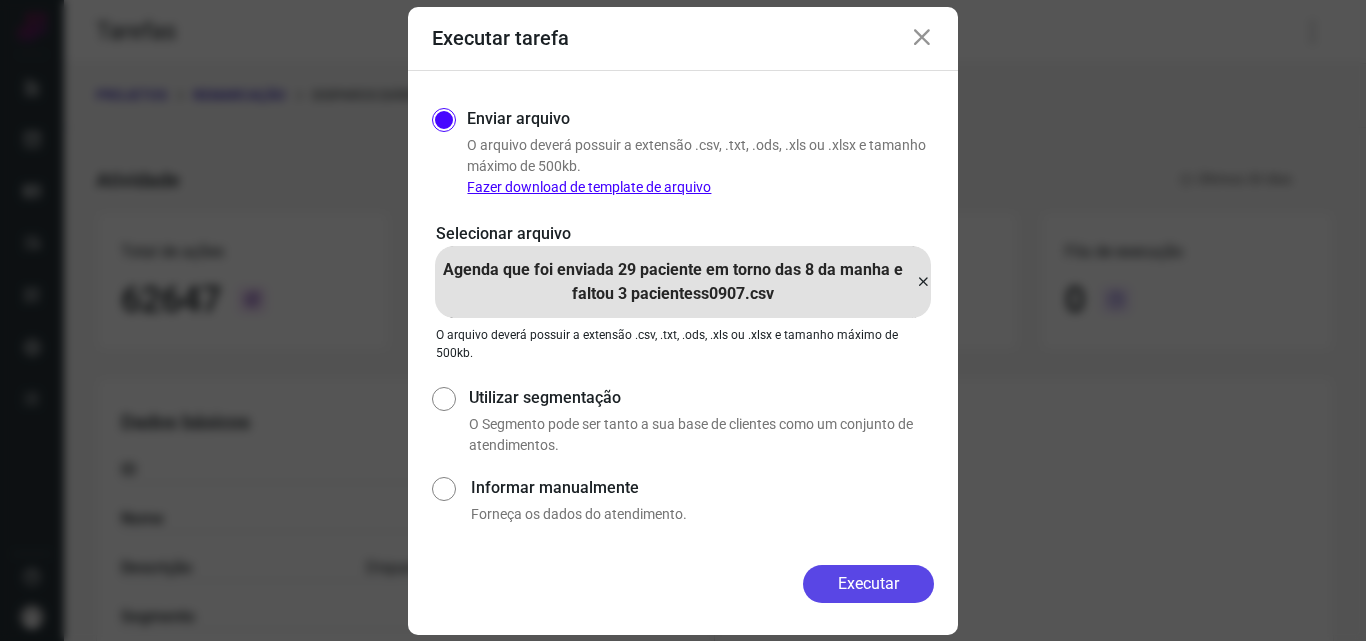 click on "Executar" at bounding box center [868, 584] 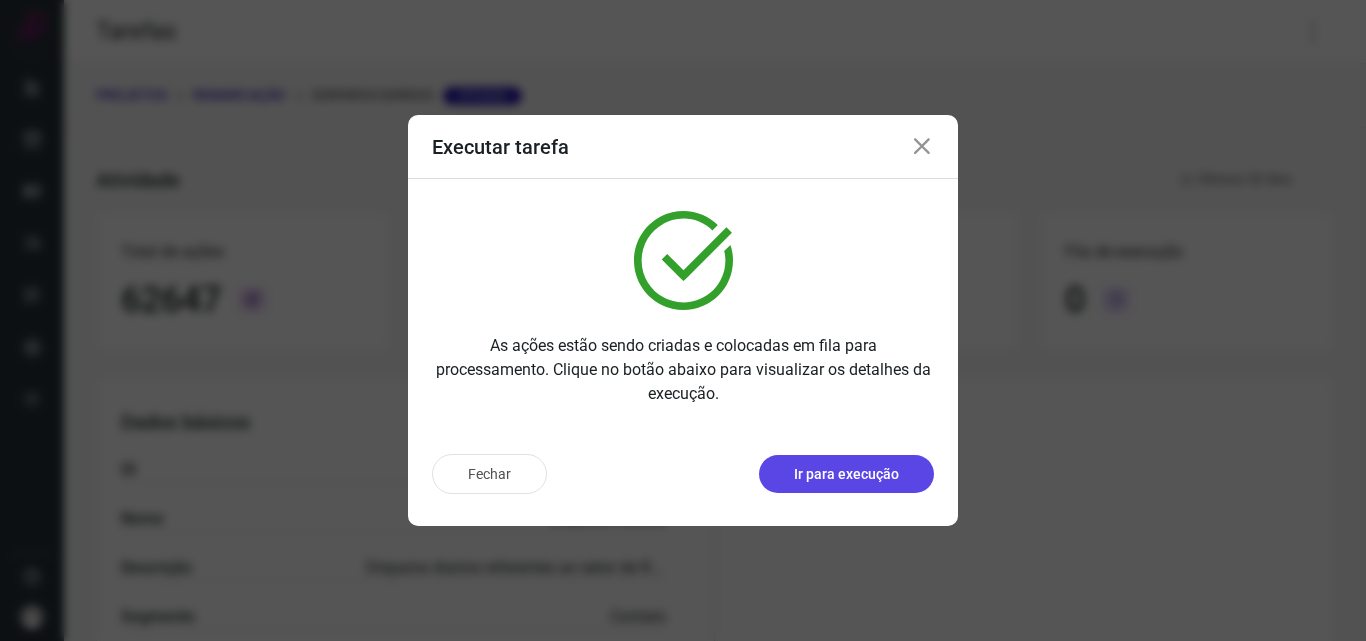 click on "Ir para execução" at bounding box center (846, 474) 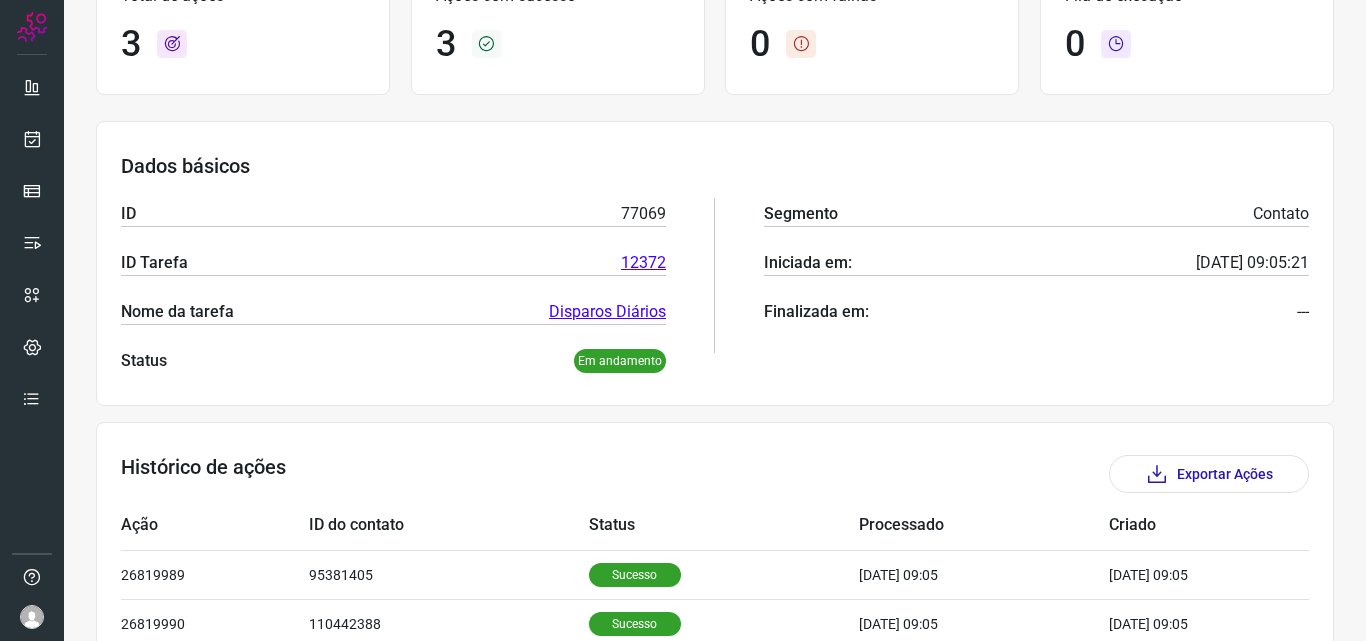 scroll, scrollTop: 0, scrollLeft: 0, axis: both 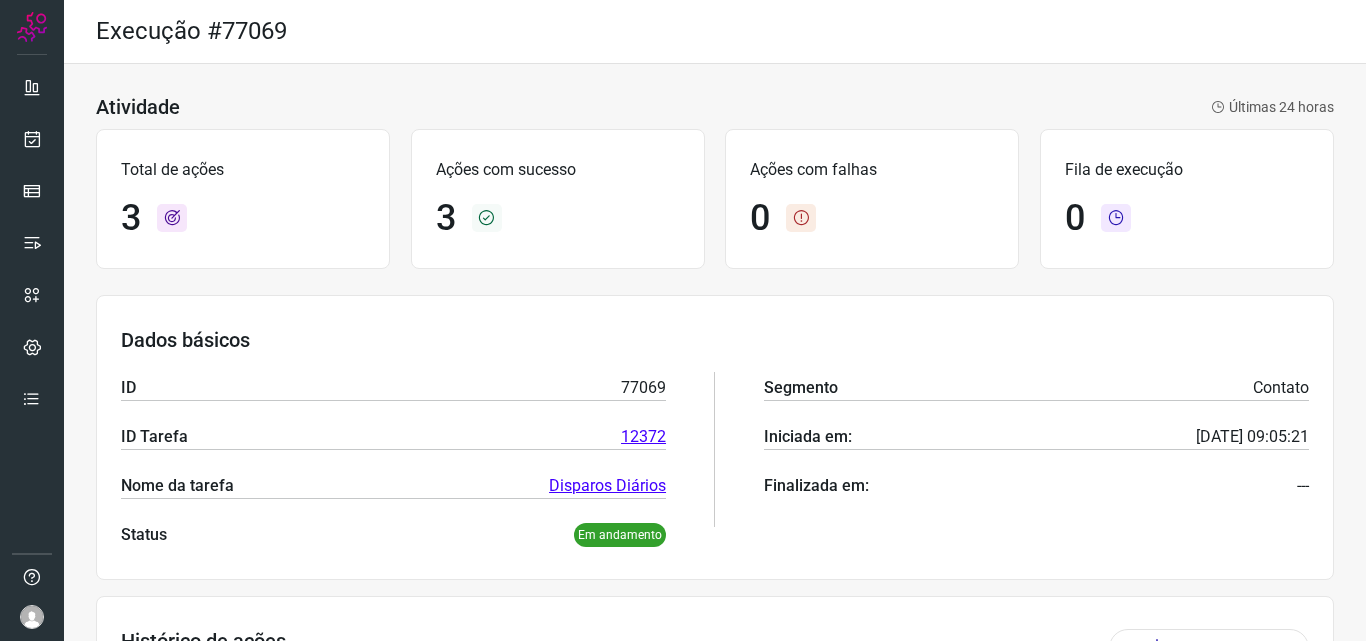 click on "Disparos Diários" at bounding box center (607, 486) 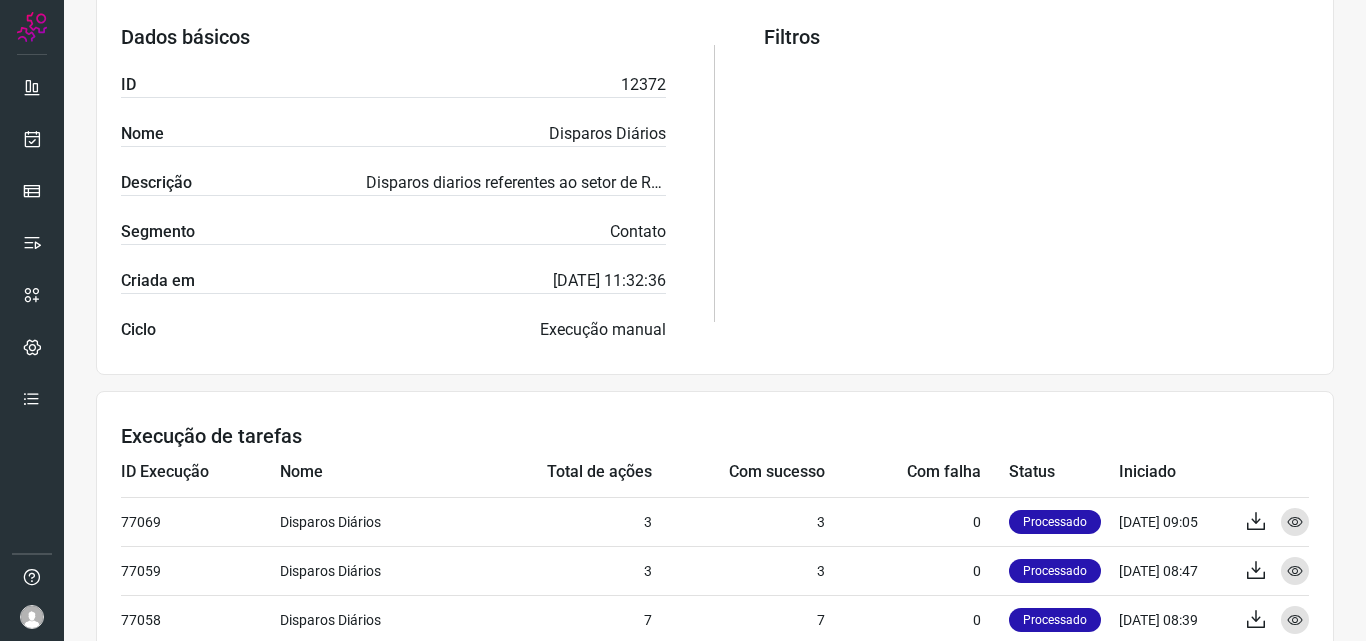 scroll, scrollTop: 100, scrollLeft: 0, axis: vertical 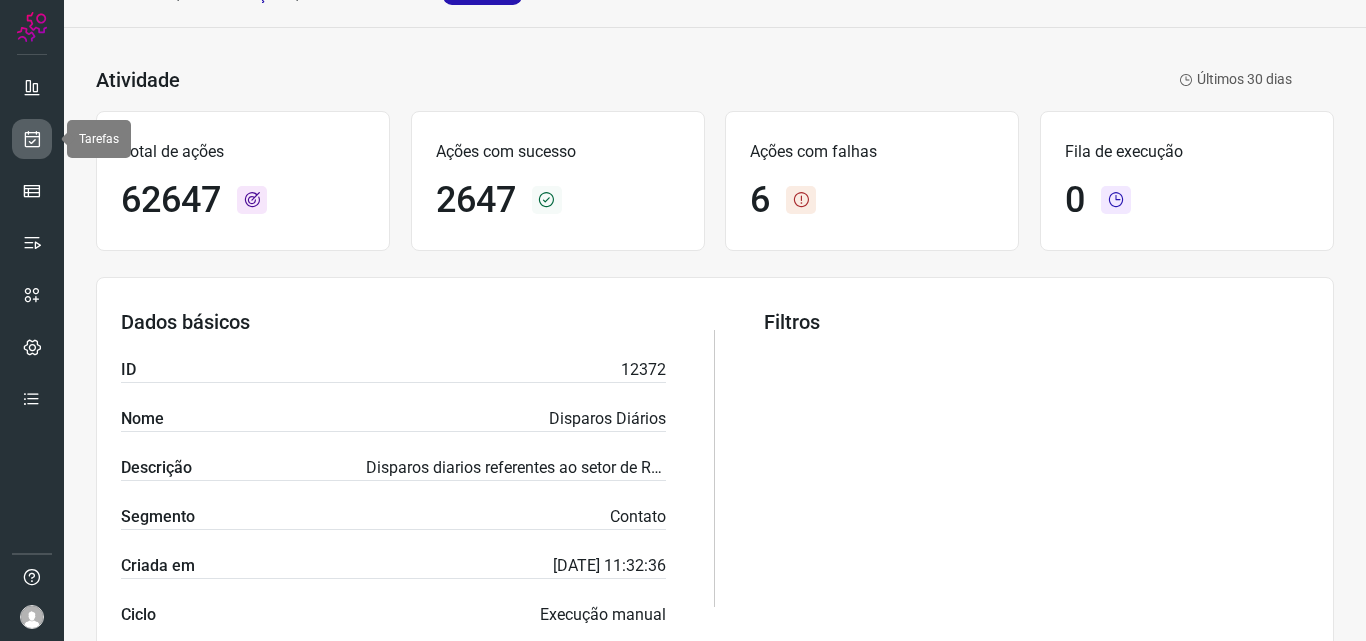 click at bounding box center (32, 139) 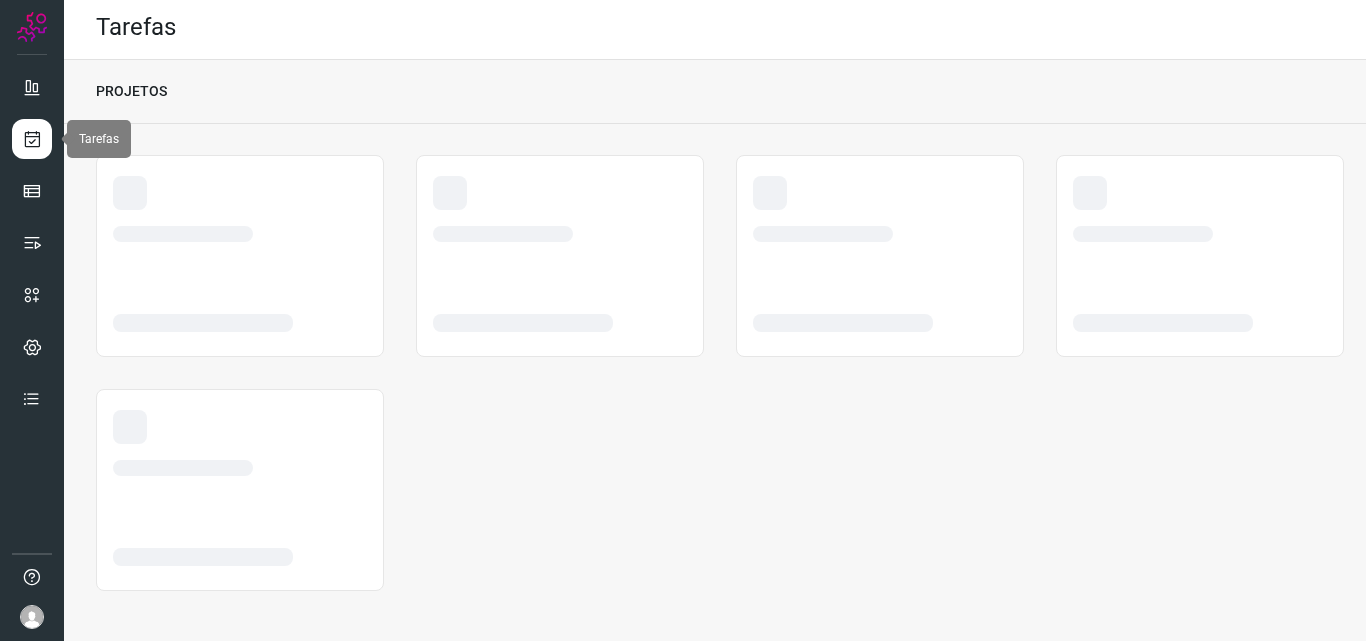 scroll, scrollTop: 4, scrollLeft: 0, axis: vertical 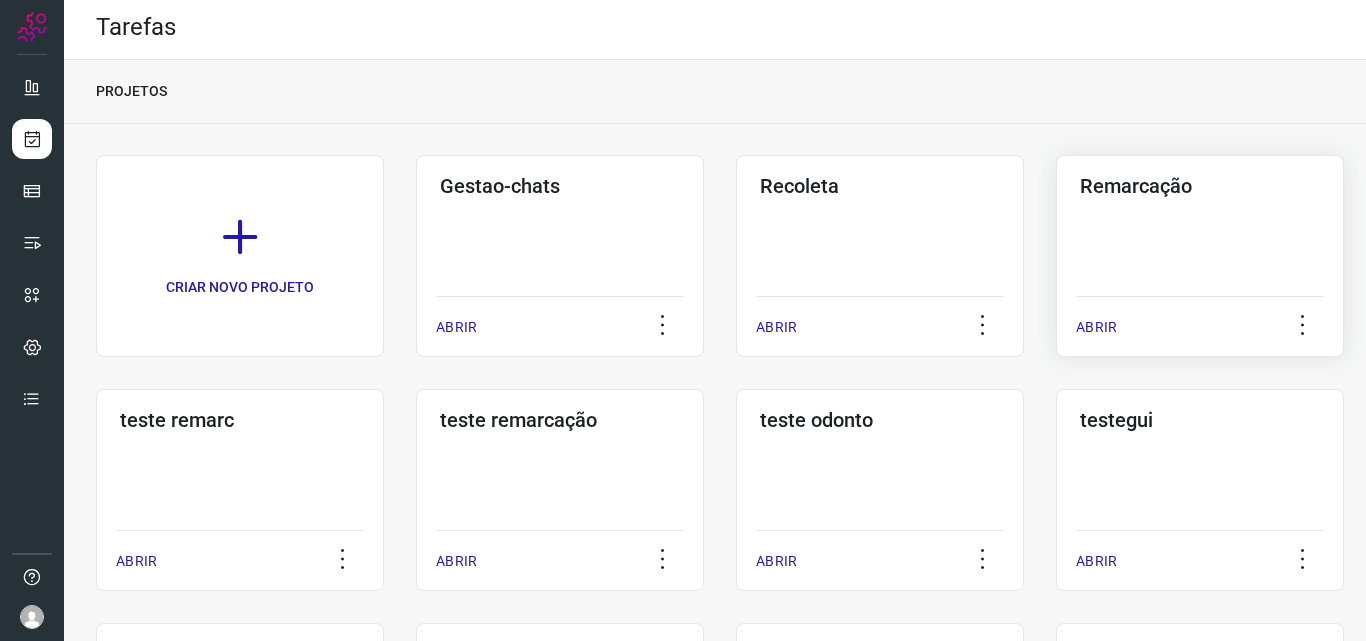 click on "Remarcação  ABRIR" 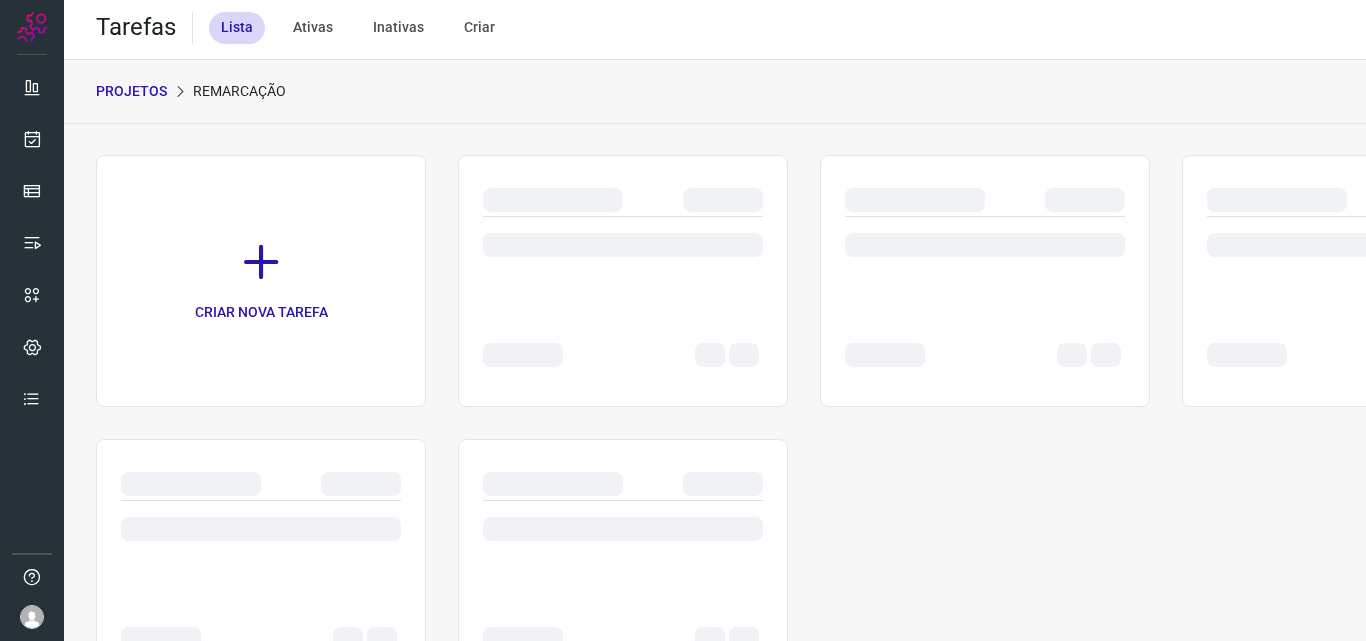 scroll, scrollTop: 0, scrollLeft: 0, axis: both 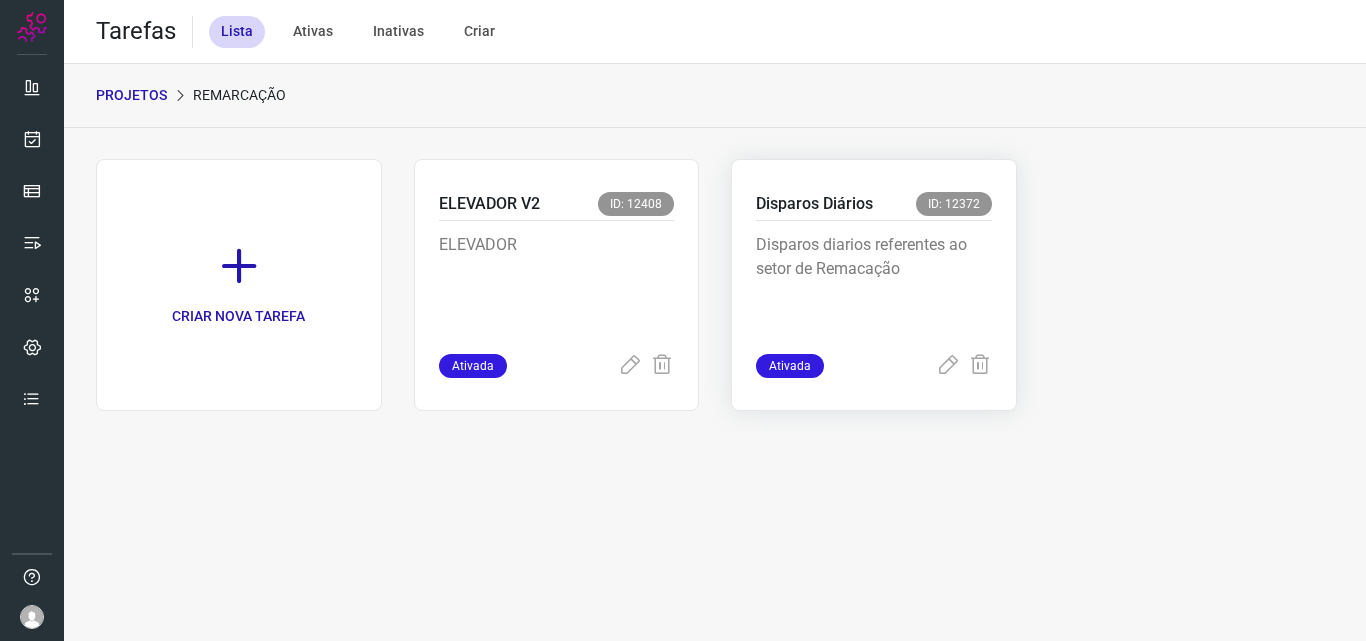click on "Disparos diarios referentes ao setor de Remacação" at bounding box center [874, 287] 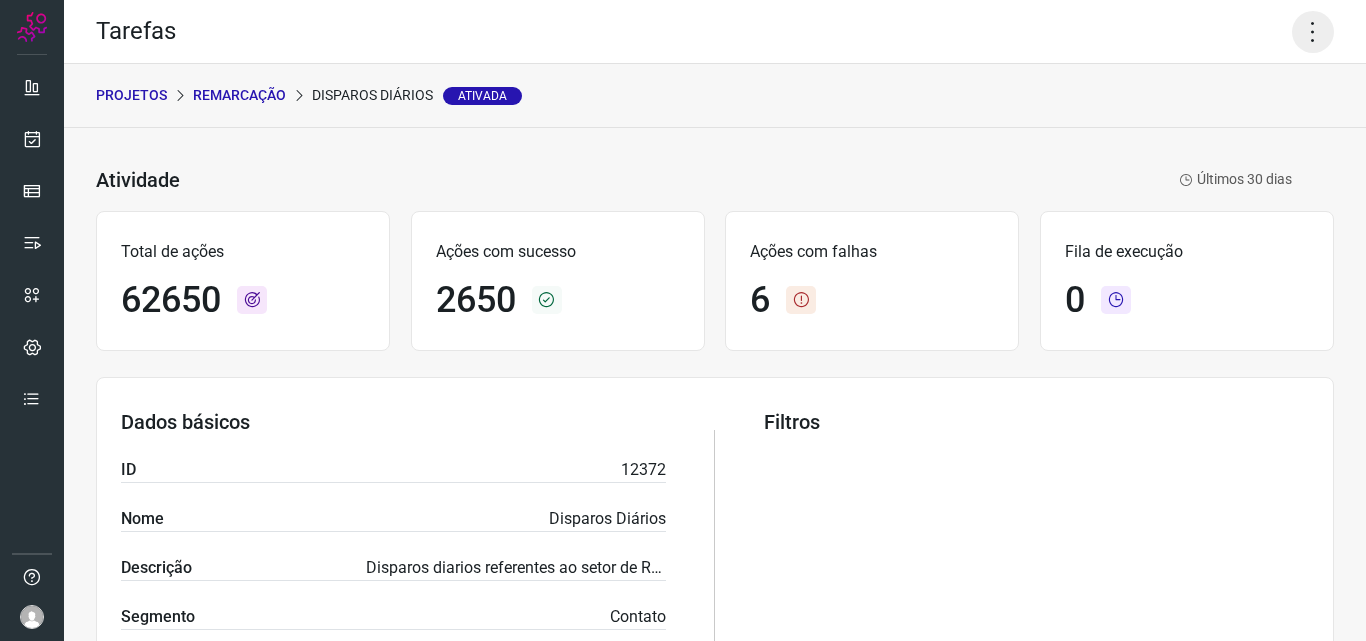 click 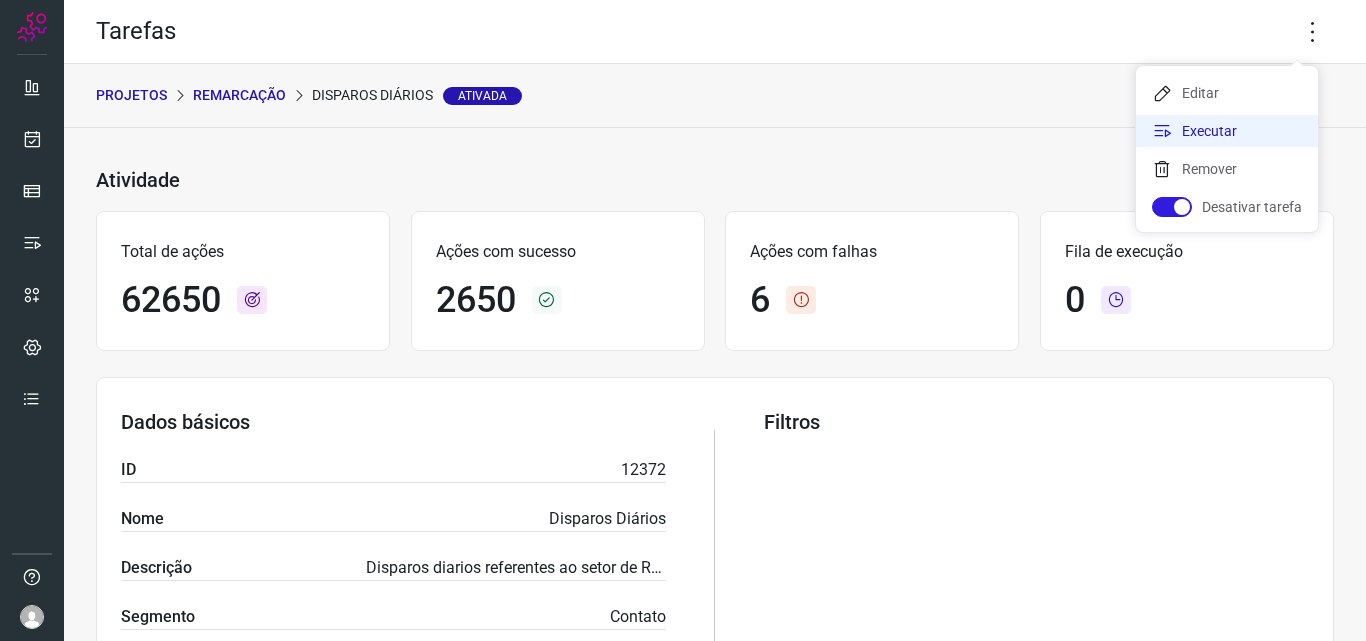 click on "Executar" 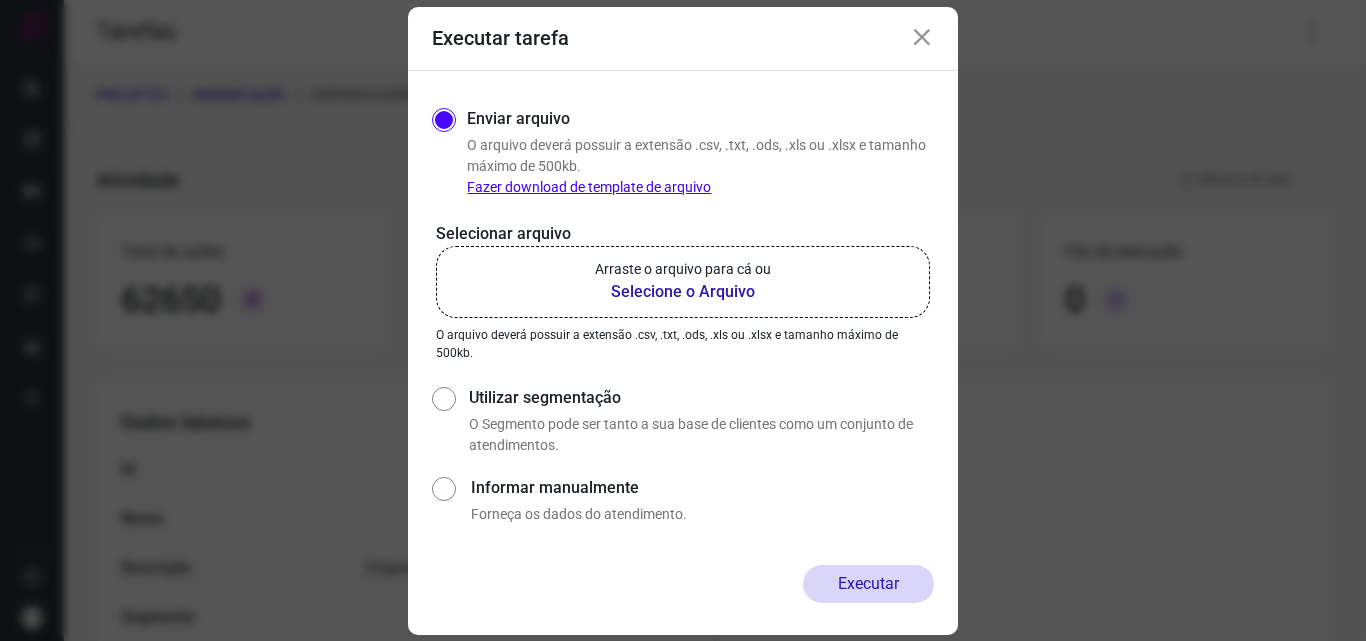 click on "Selecione o Arquivo" at bounding box center (683, 292) 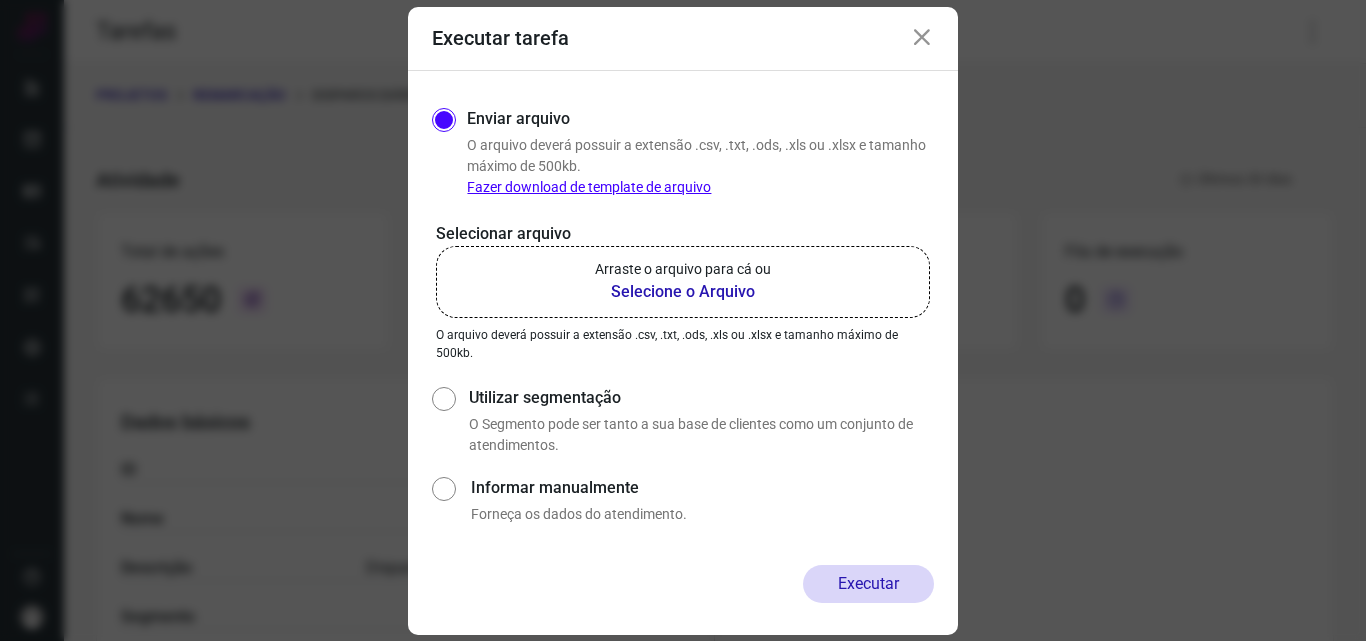 click on "Arraste o arquivo para cá ou" at bounding box center [683, 269] 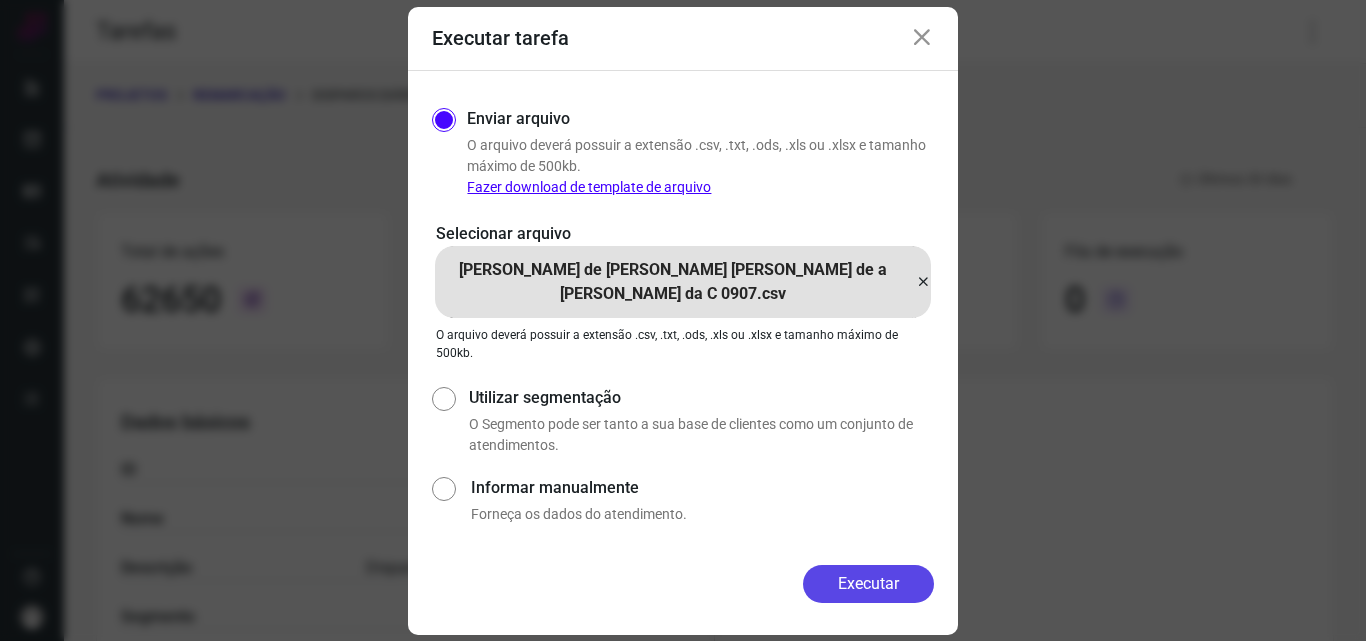 click on "Executar" at bounding box center (868, 584) 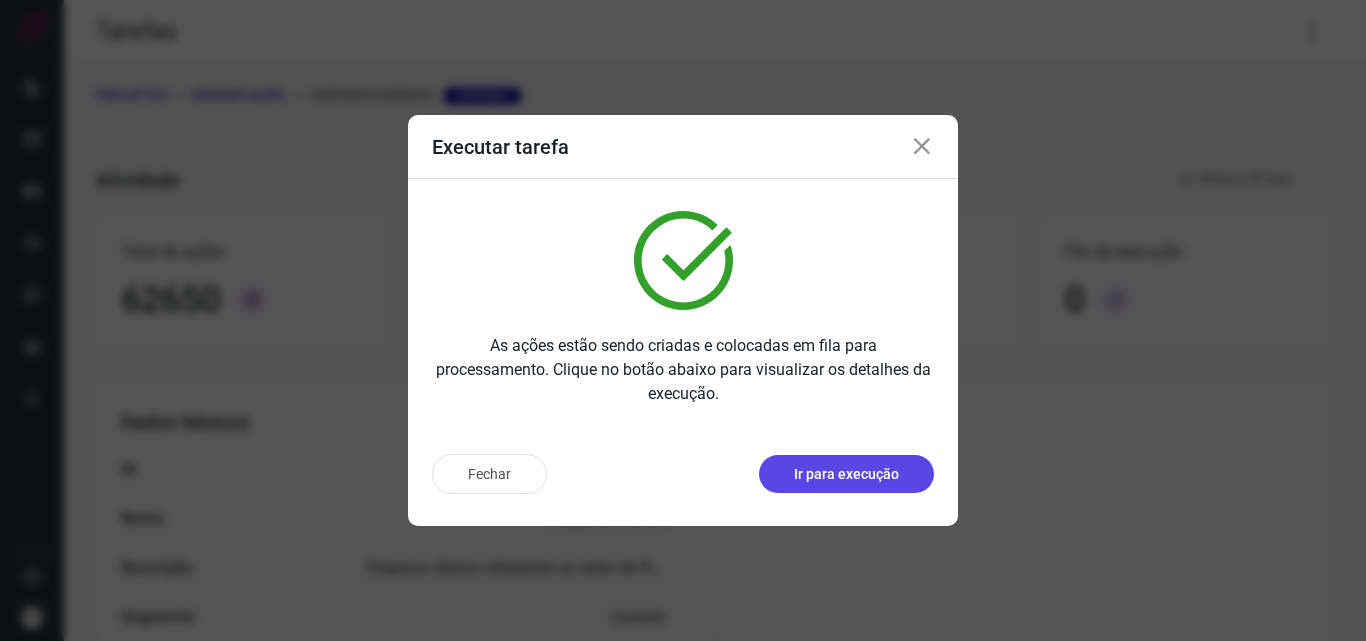 click on "Ir para execução" at bounding box center (846, 474) 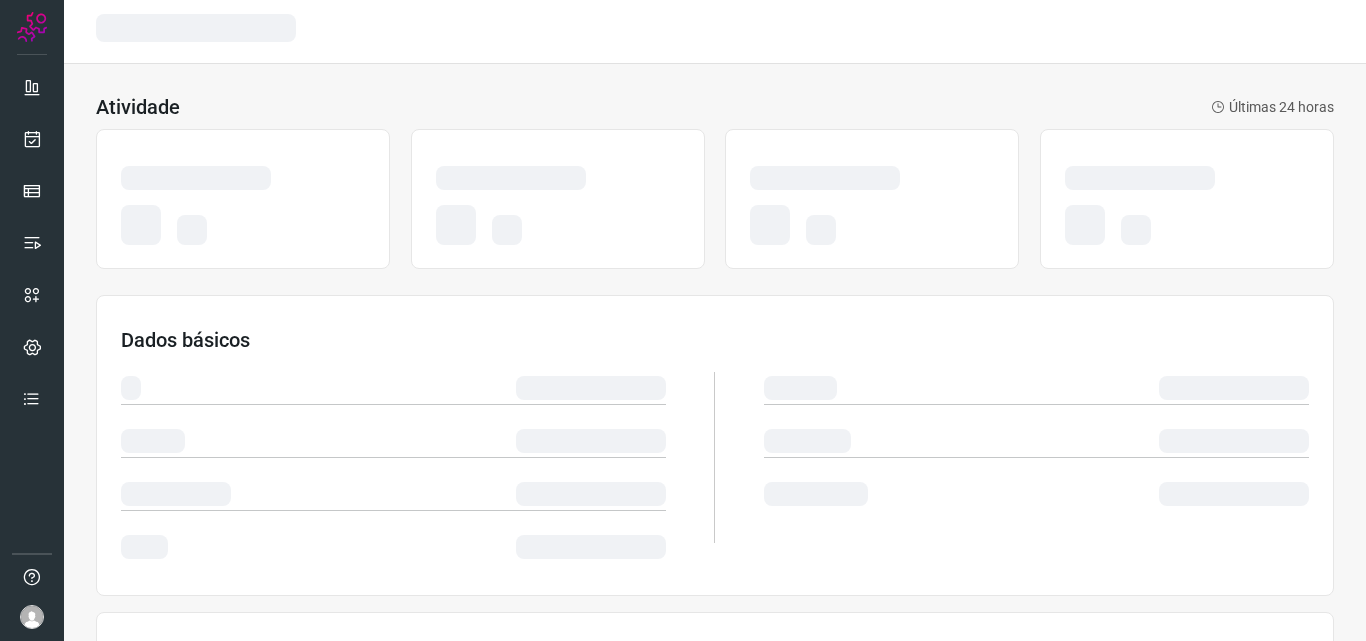 scroll, scrollTop: 0, scrollLeft: 0, axis: both 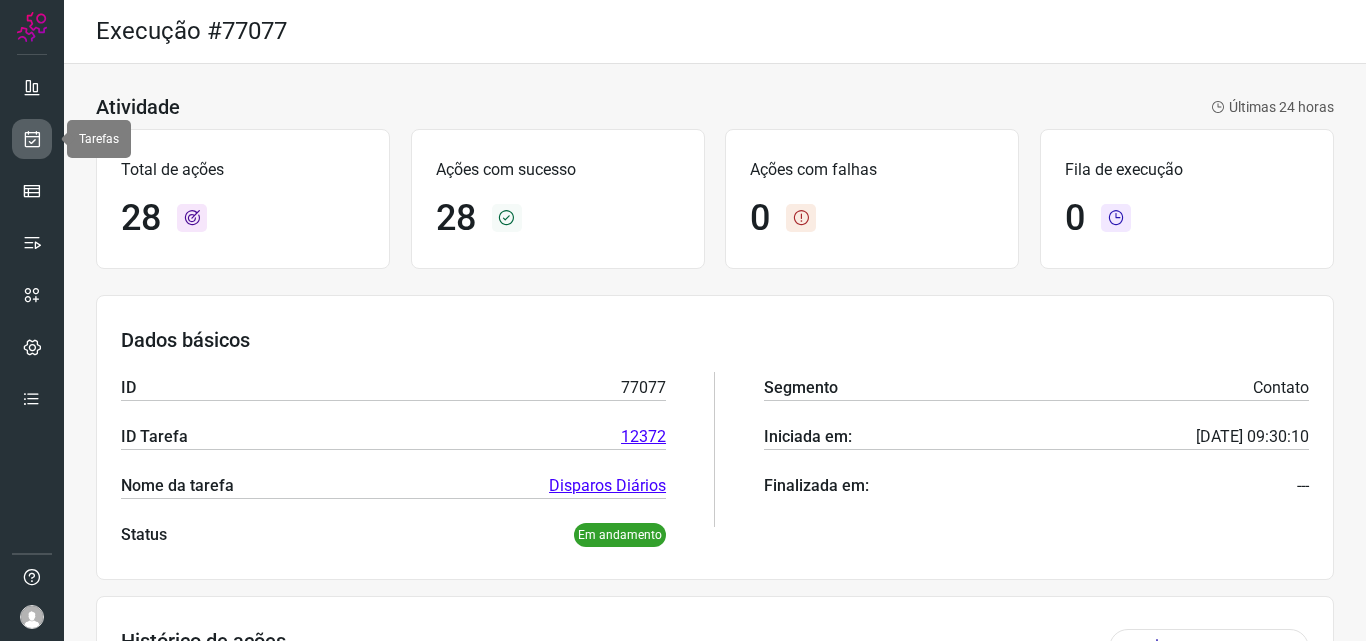 click at bounding box center (32, 139) 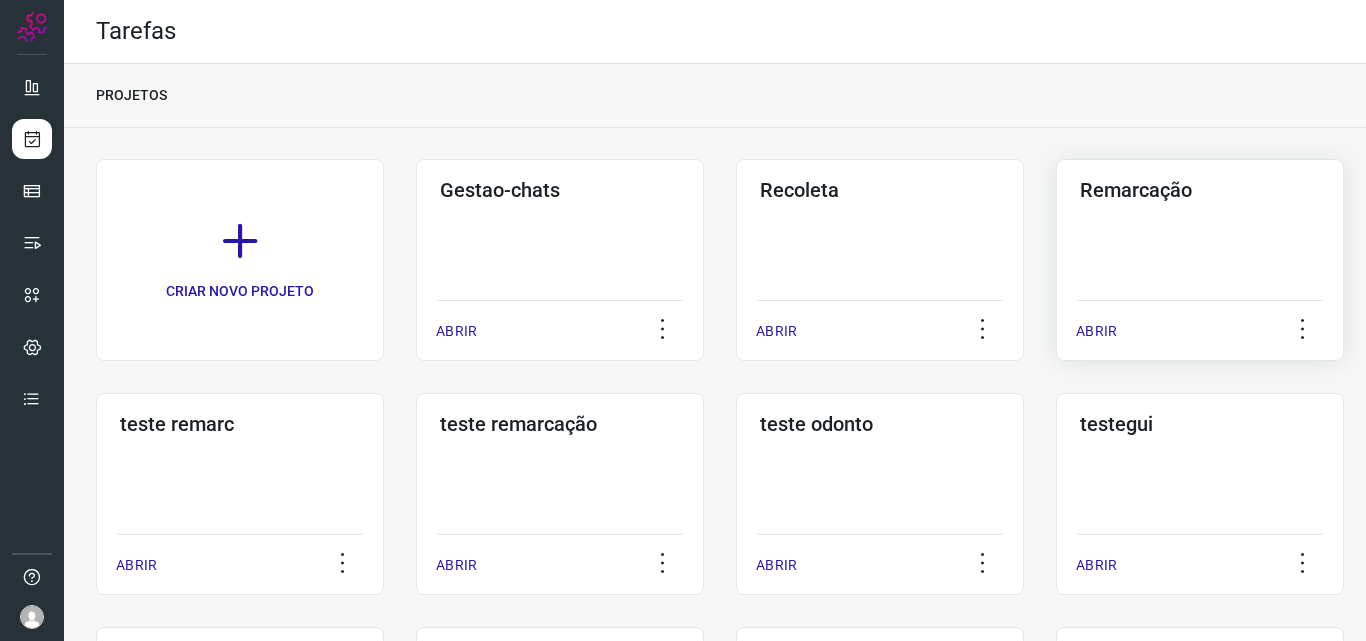 click on "Remarcação  ABRIR" 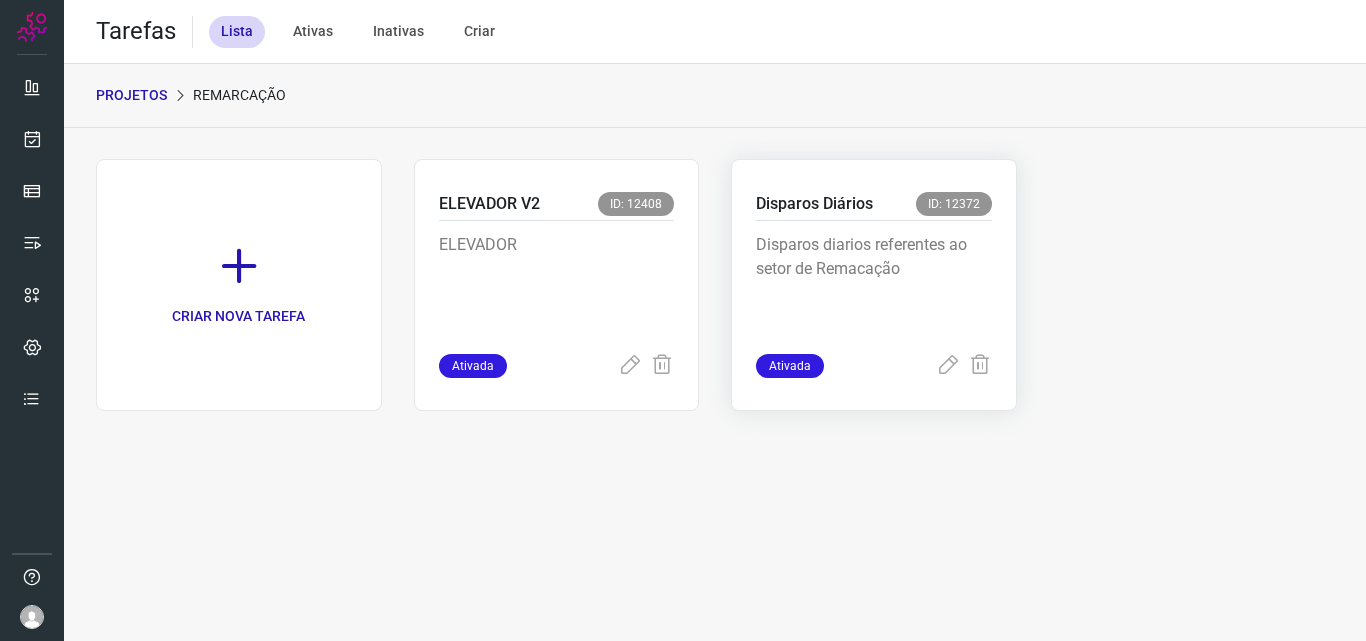 click on "Disparos diarios referentes ao setor de Remacação" at bounding box center (874, 283) 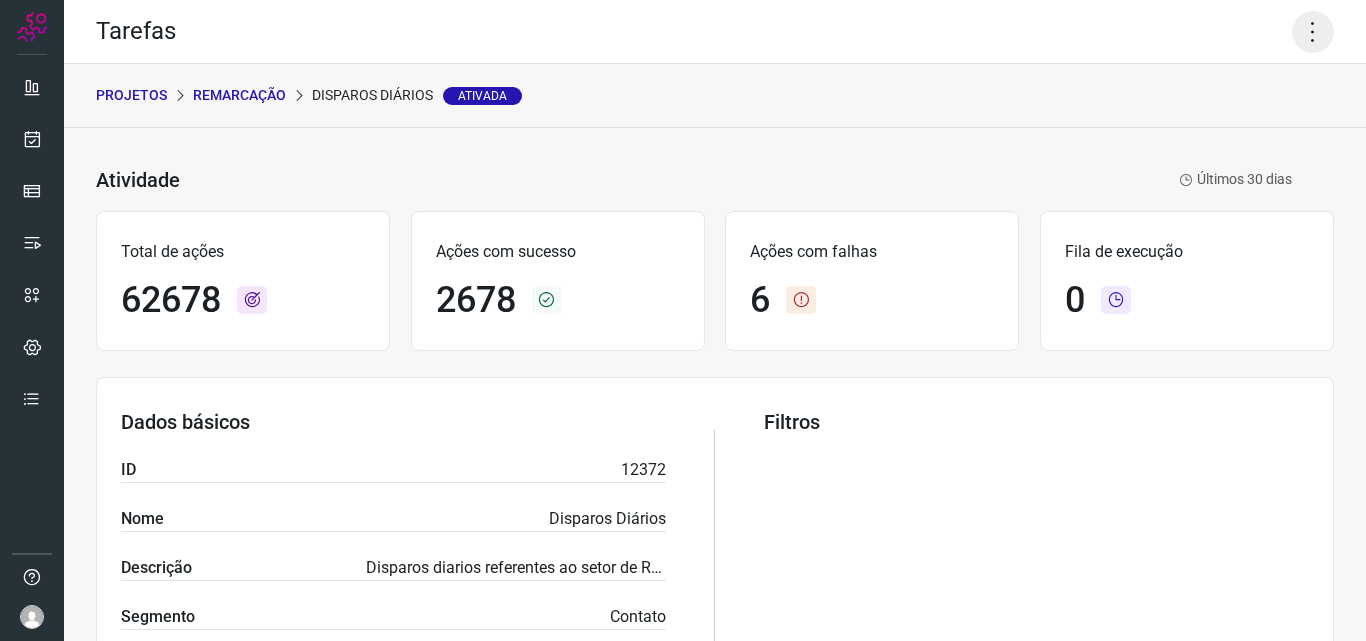 click 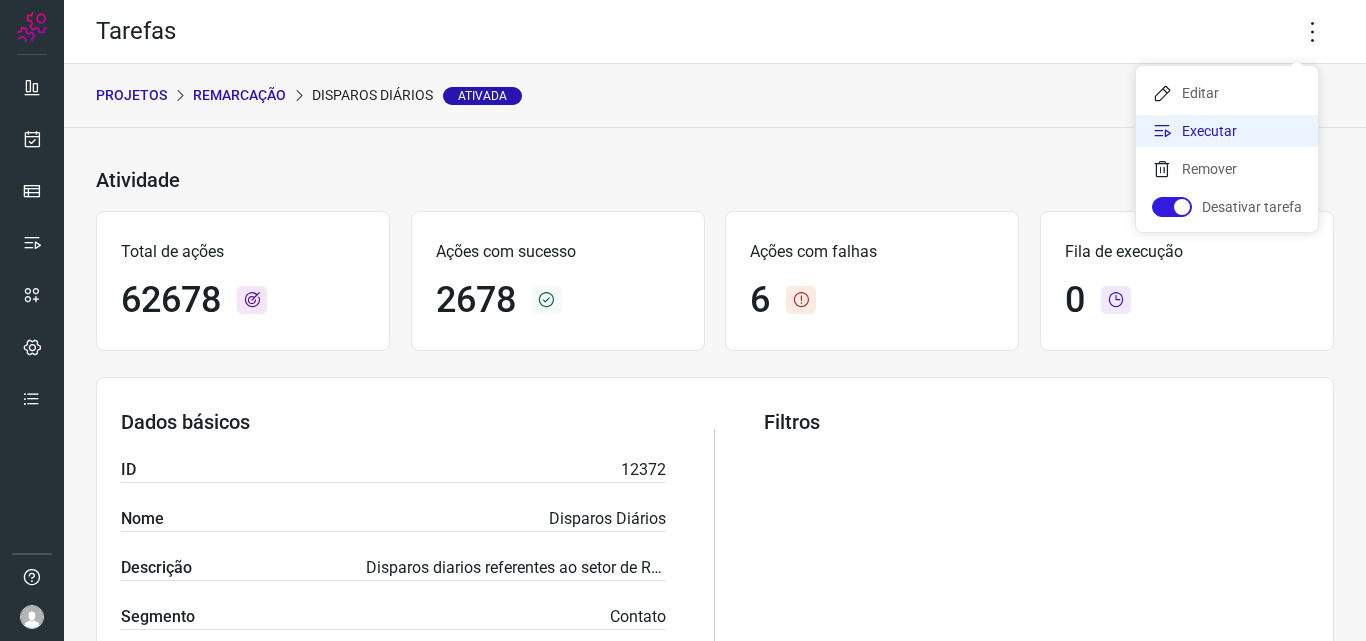 click on "Executar" 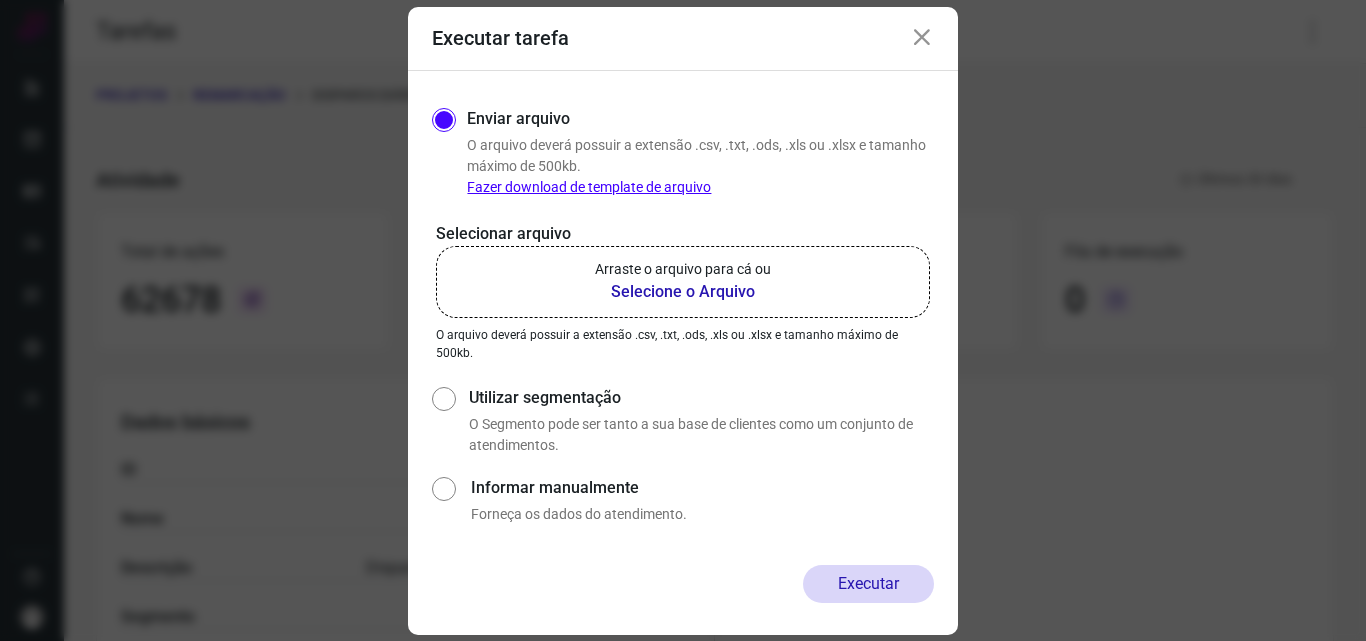 click on "Selecione o Arquivo" at bounding box center [683, 292] 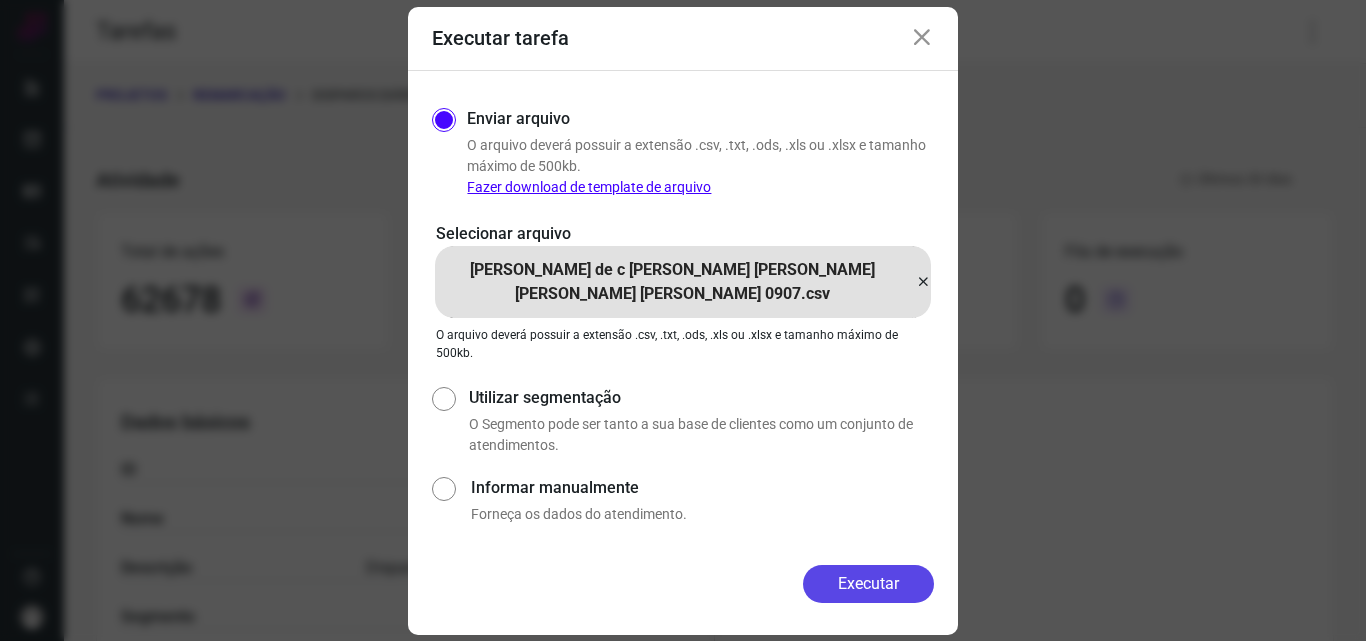click on "Executar" at bounding box center (868, 584) 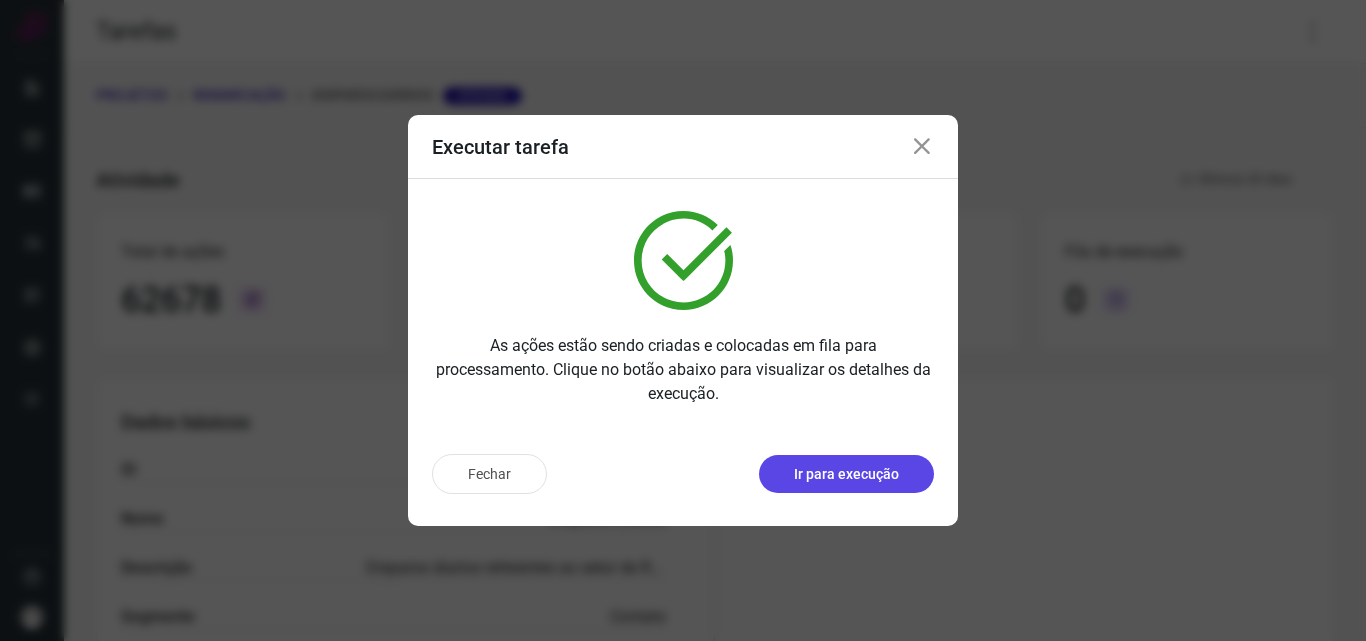 click on "Ir para execução" at bounding box center (846, 474) 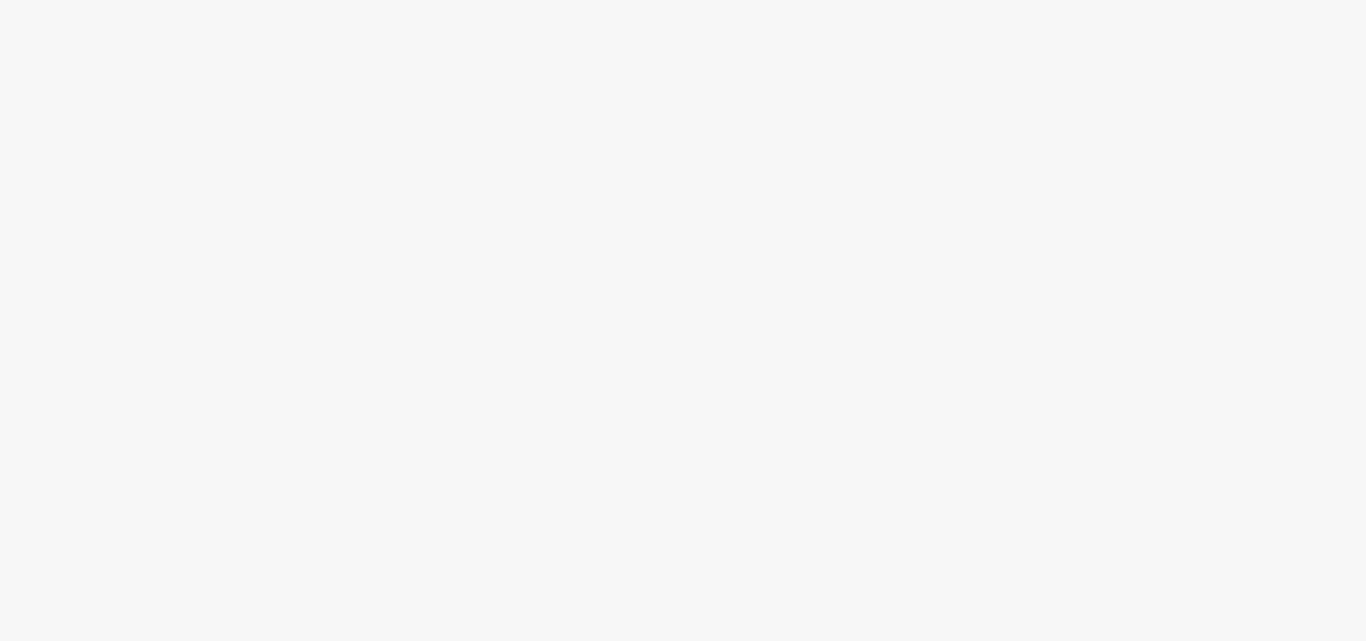 scroll, scrollTop: 0, scrollLeft: 0, axis: both 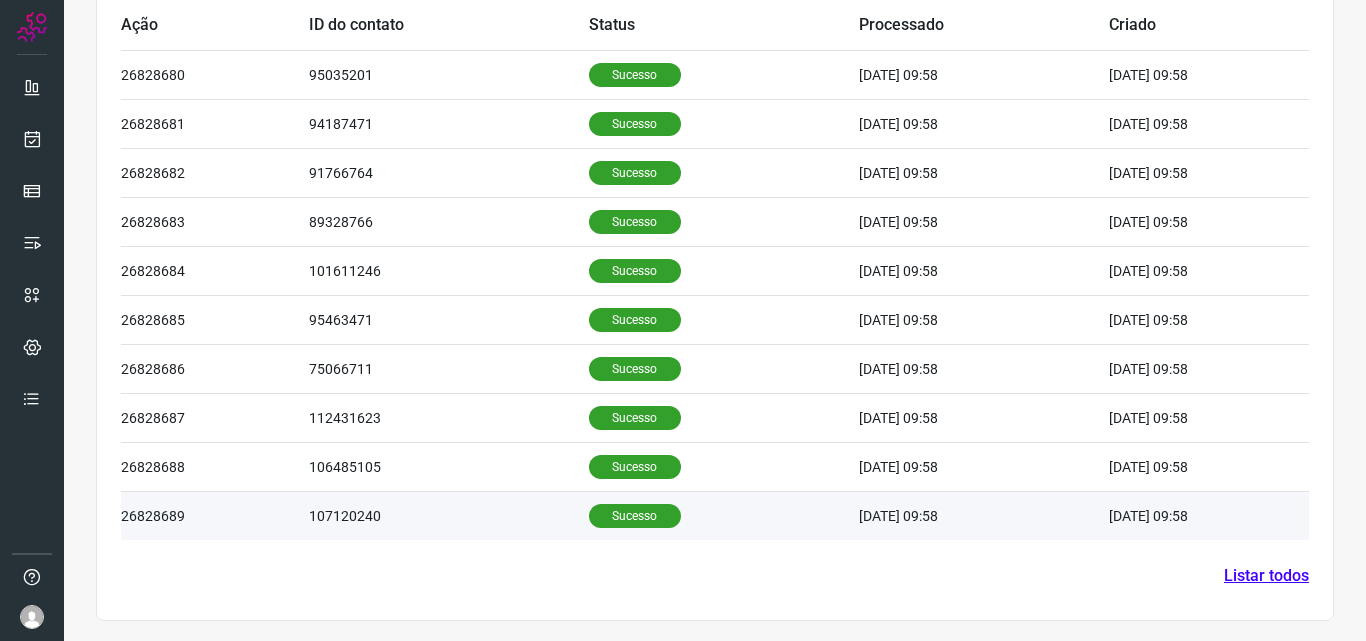 click on "Sucesso" at bounding box center [635, 516] 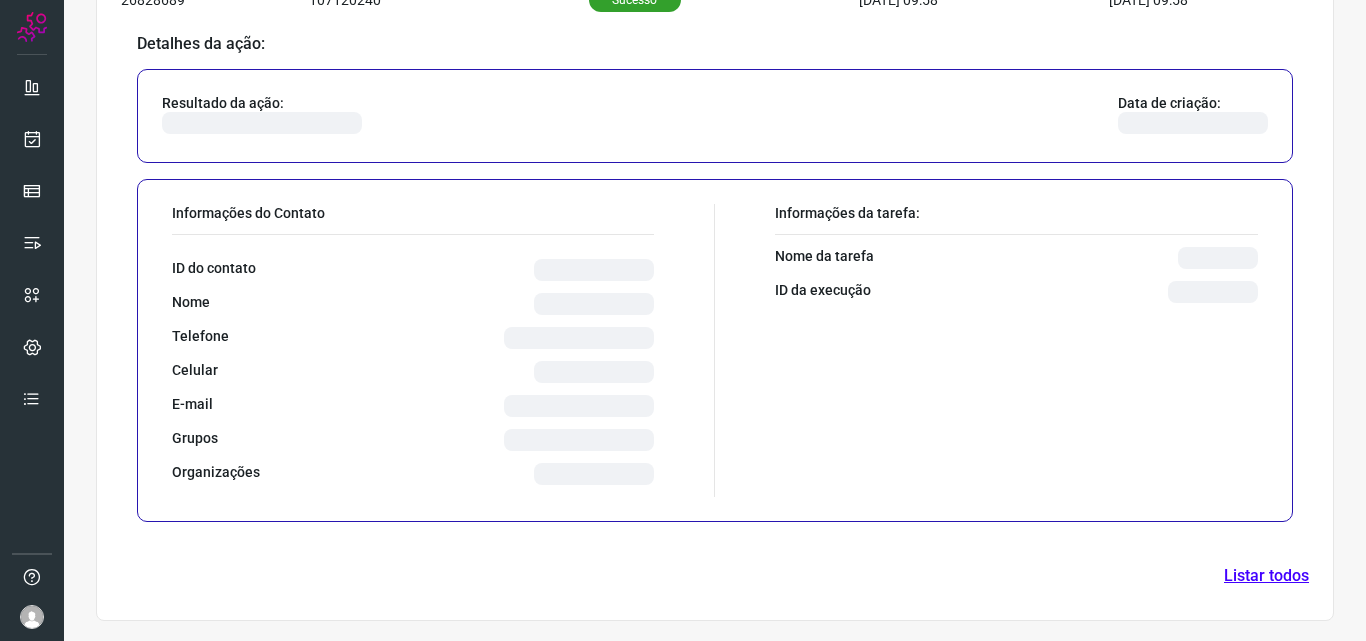 scroll, scrollTop: 1159, scrollLeft: 0, axis: vertical 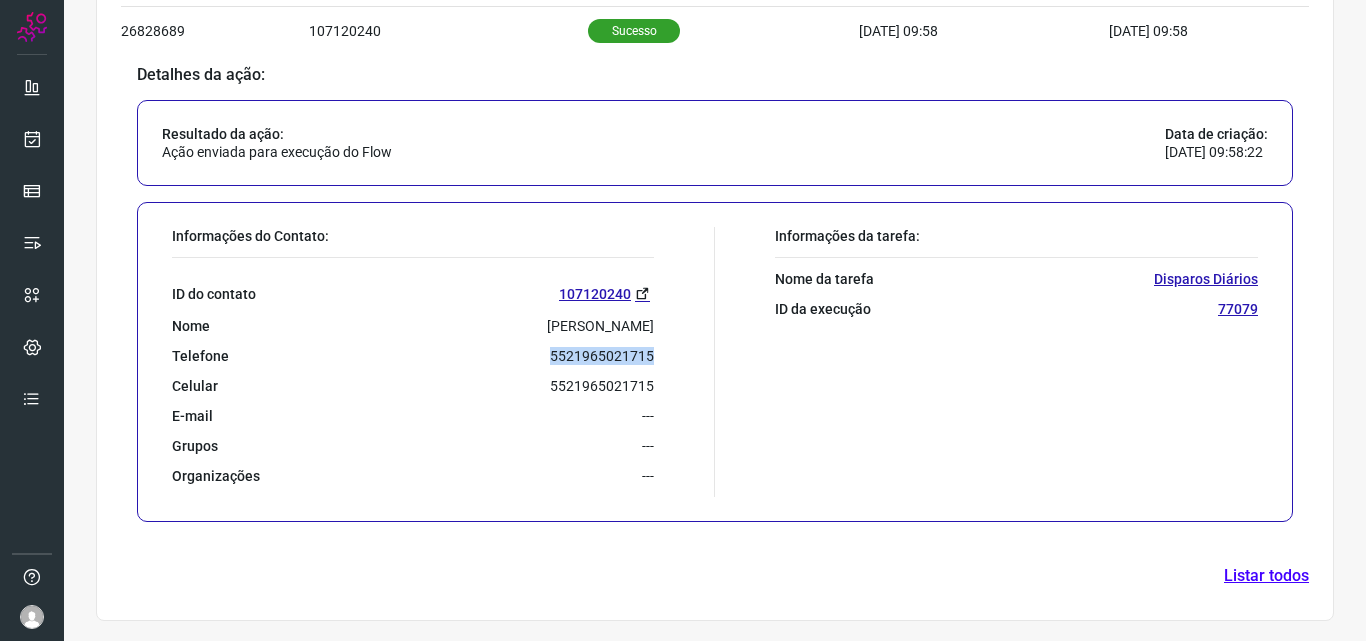 drag, startPoint x: 539, startPoint y: 358, endPoint x: 658, endPoint y: 353, distance: 119.104996 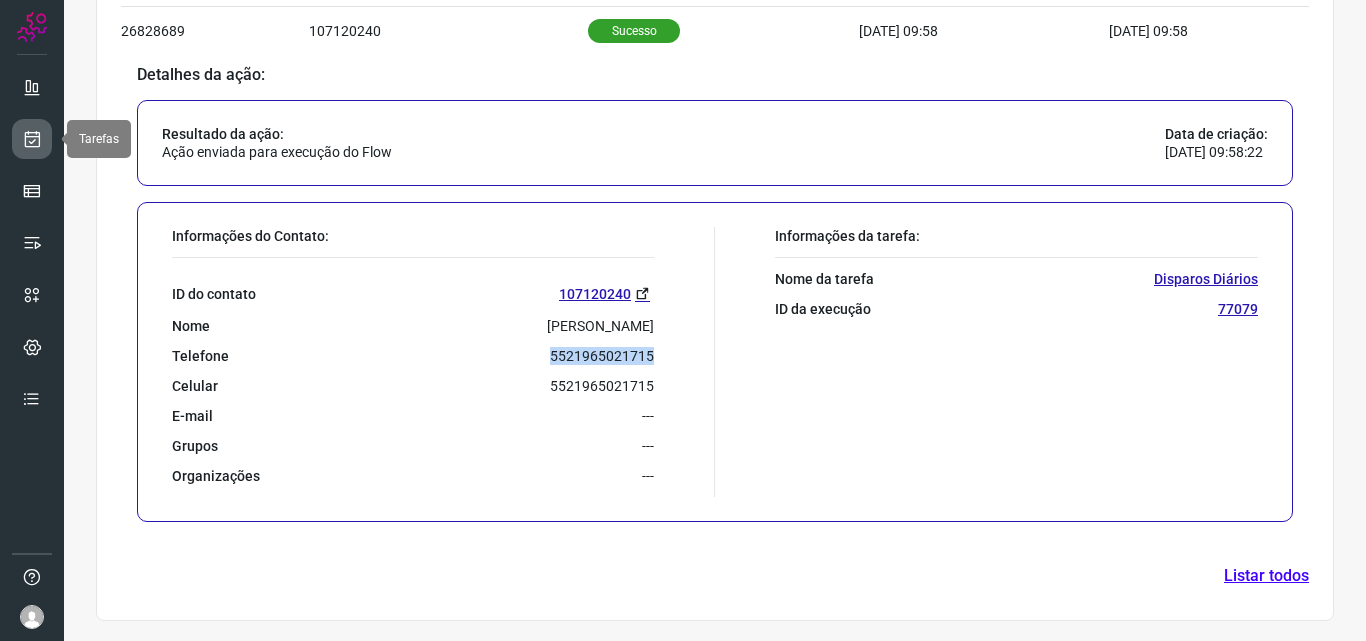 click at bounding box center [32, 139] 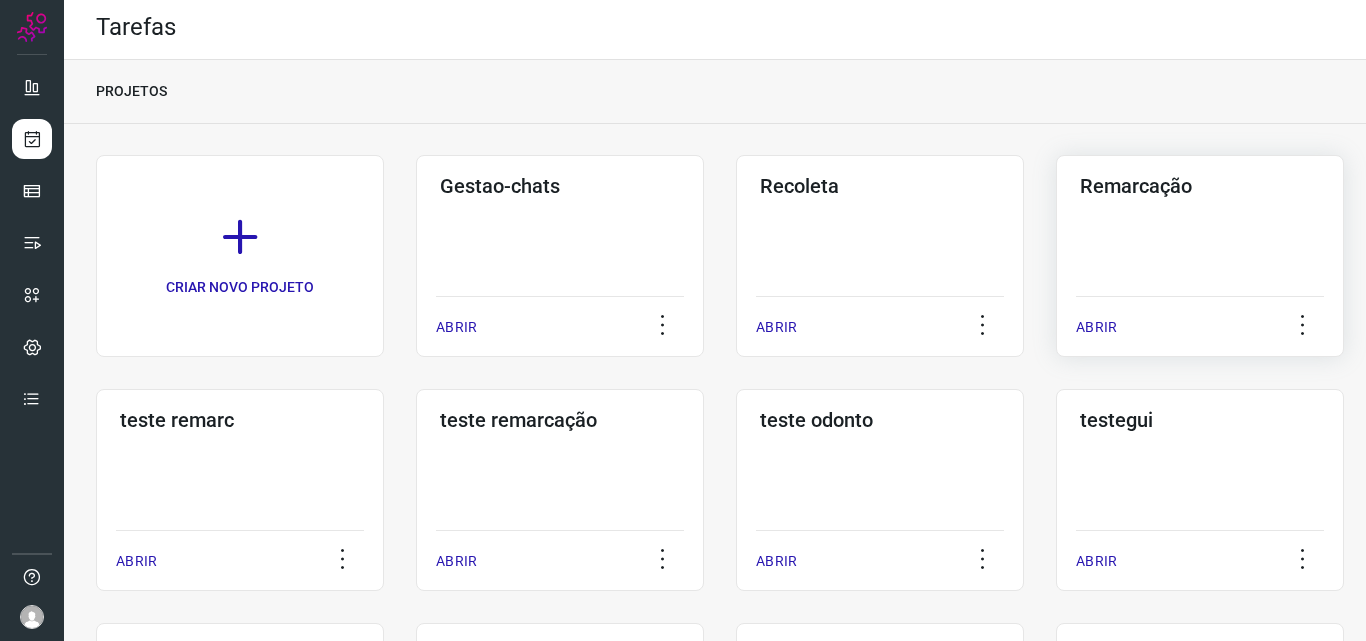 click on "Remarcação" at bounding box center (1200, 186) 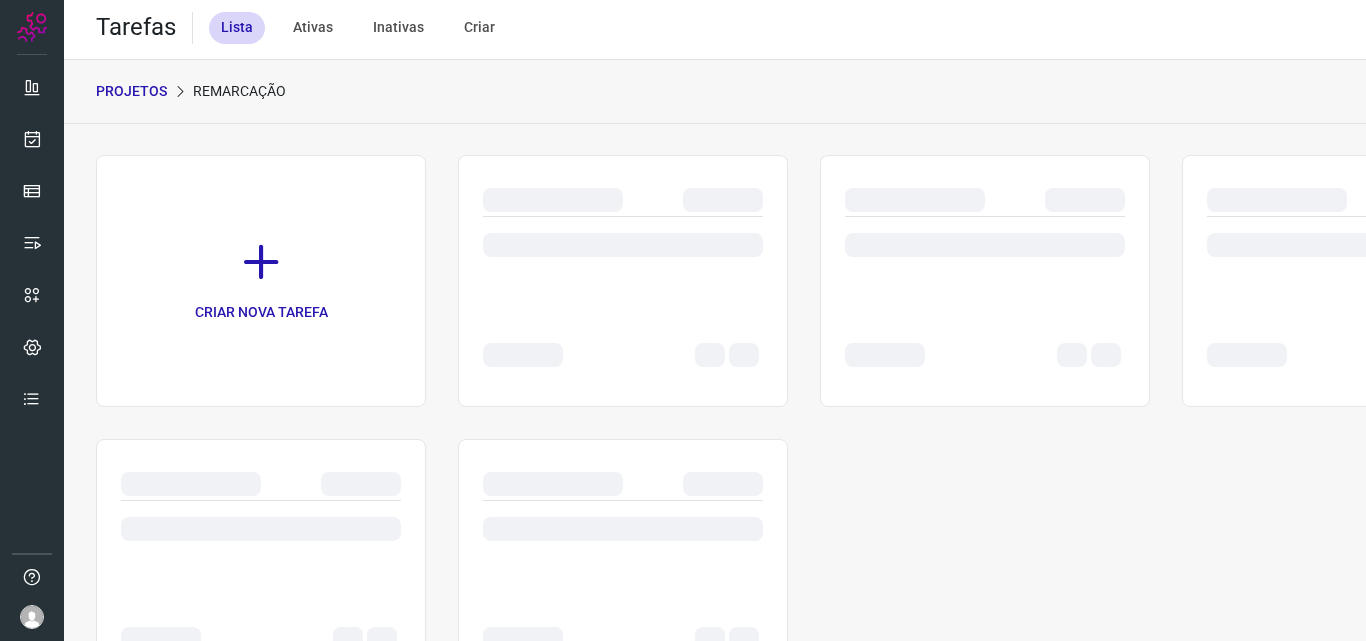 scroll, scrollTop: 0, scrollLeft: 0, axis: both 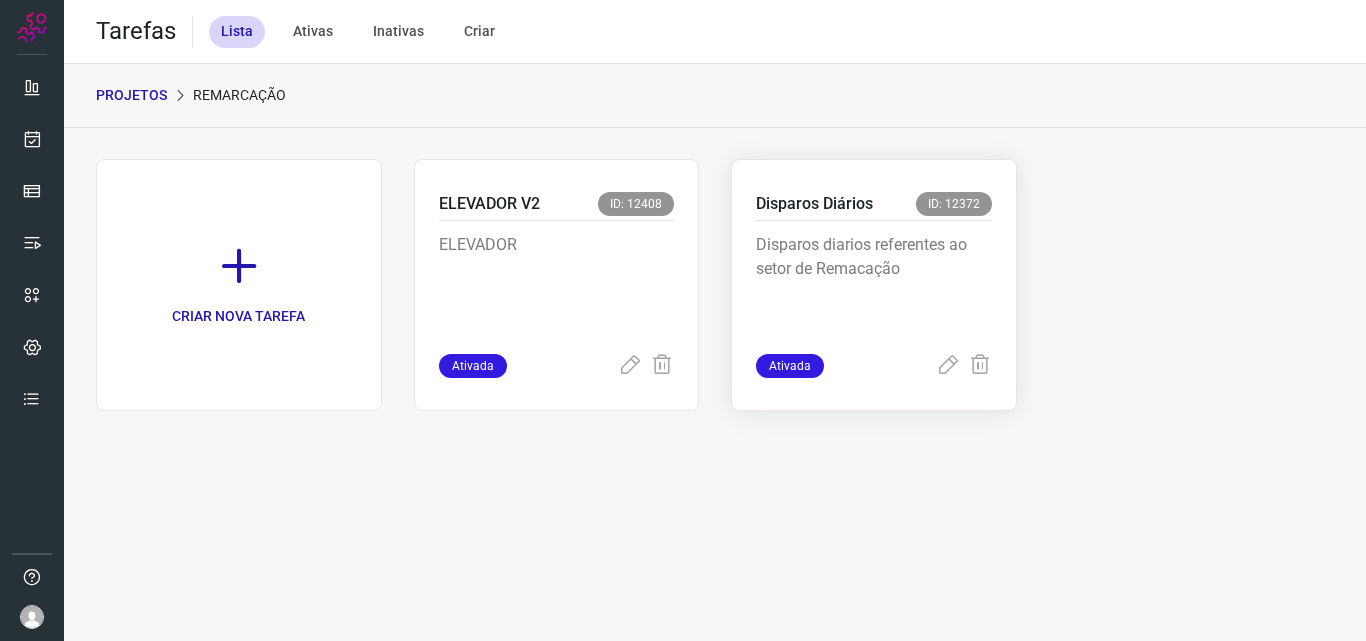 click on "Disparos diarios referentes ao setor de Remacação" at bounding box center [874, 283] 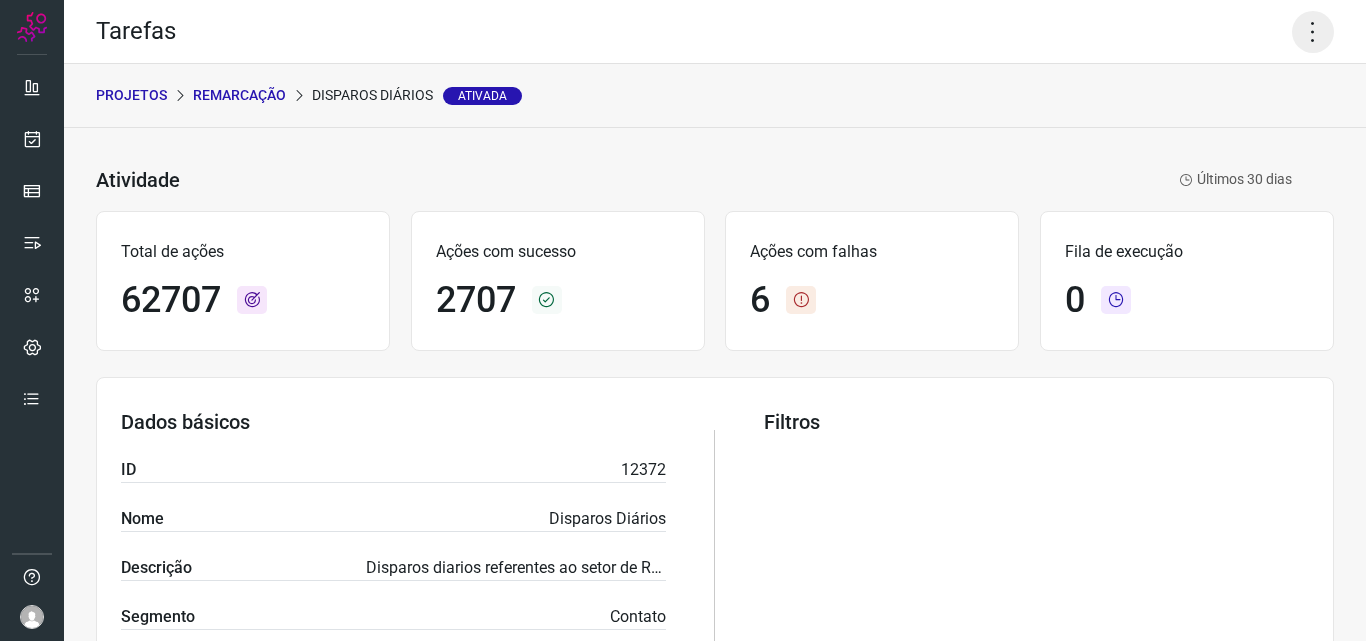 click 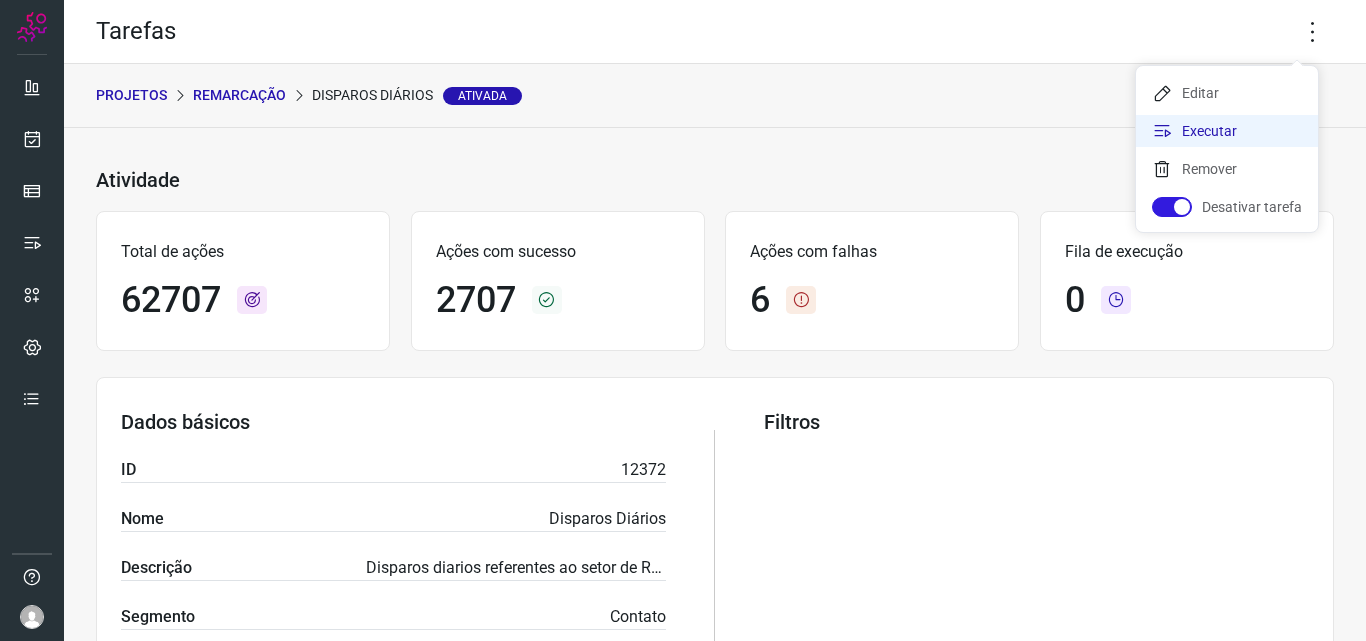 click on "Executar" 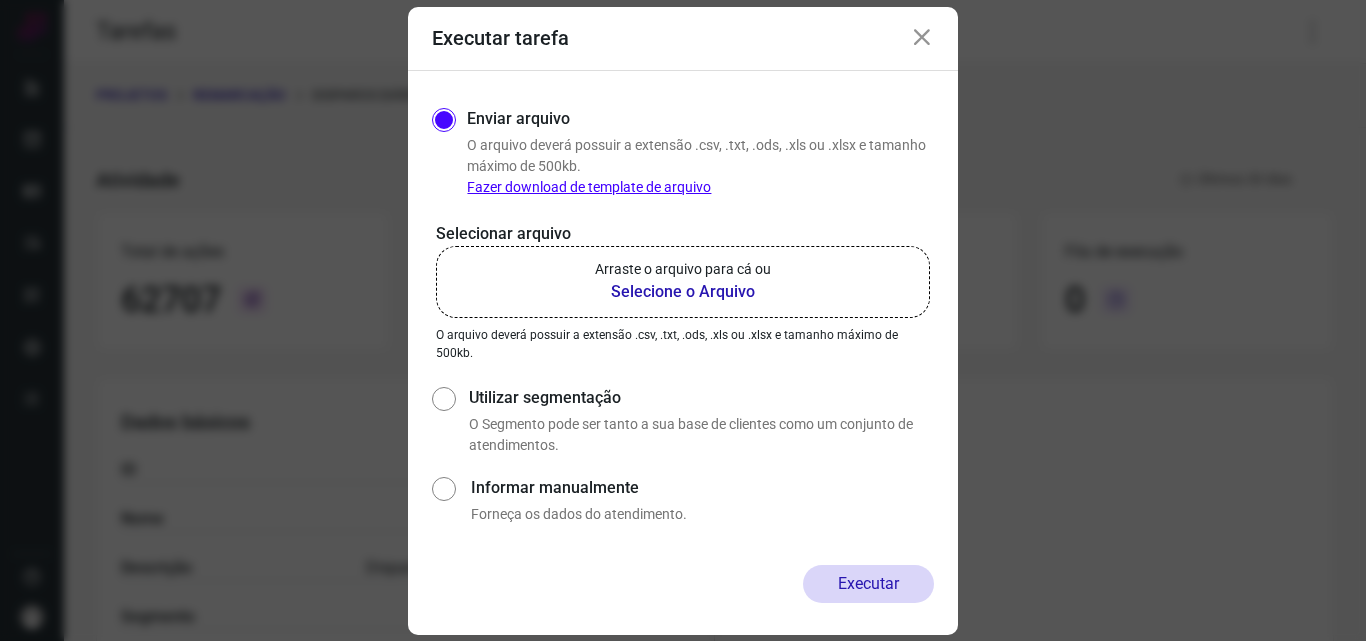 click on "Selecione o Arquivo" at bounding box center [683, 292] 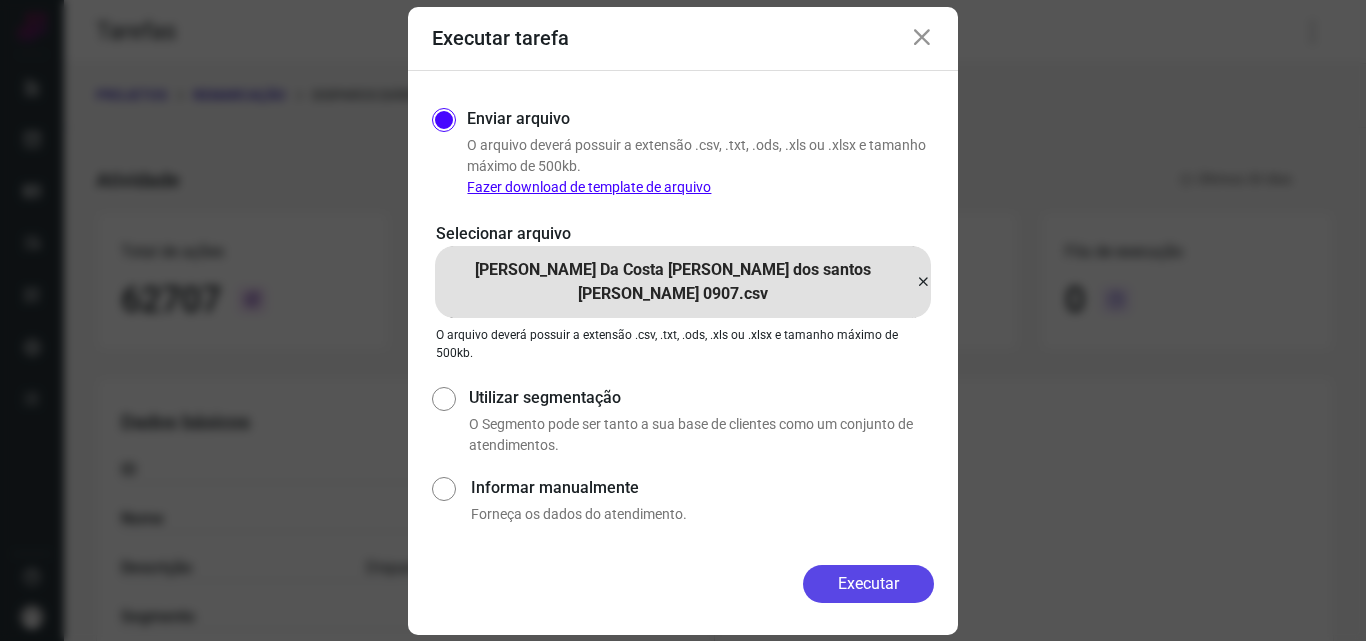 click on "Executar" at bounding box center (868, 584) 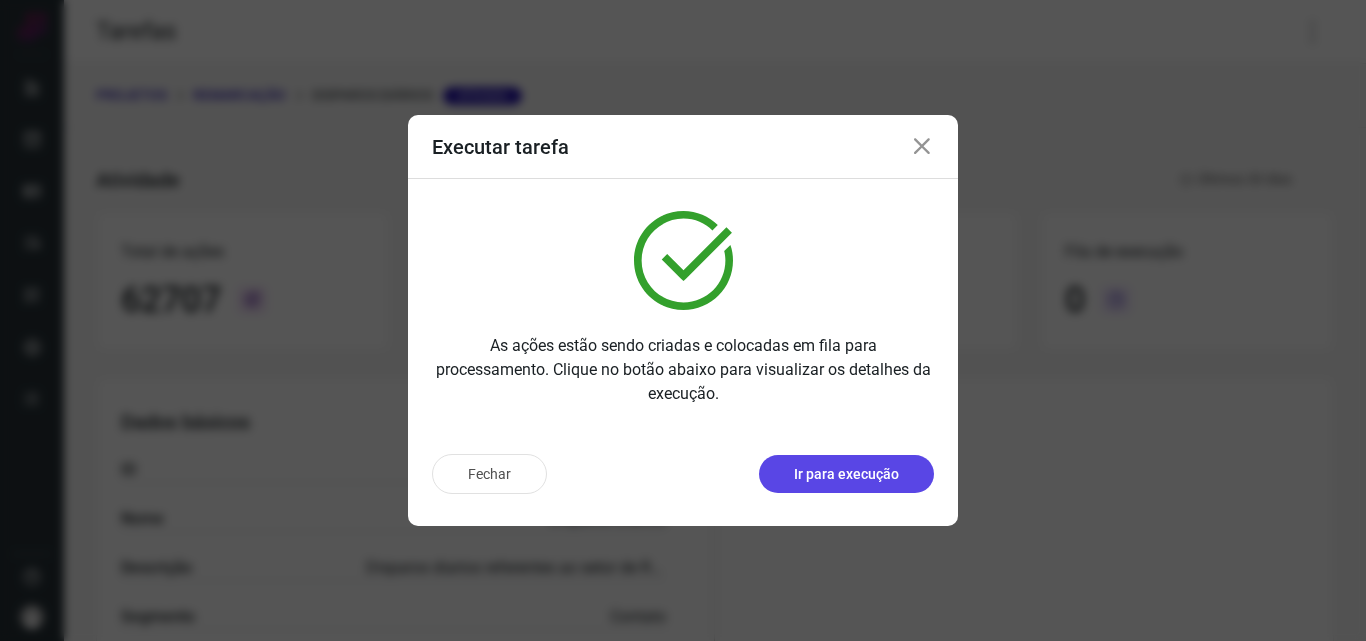 click on "Ir para execução" at bounding box center [846, 474] 